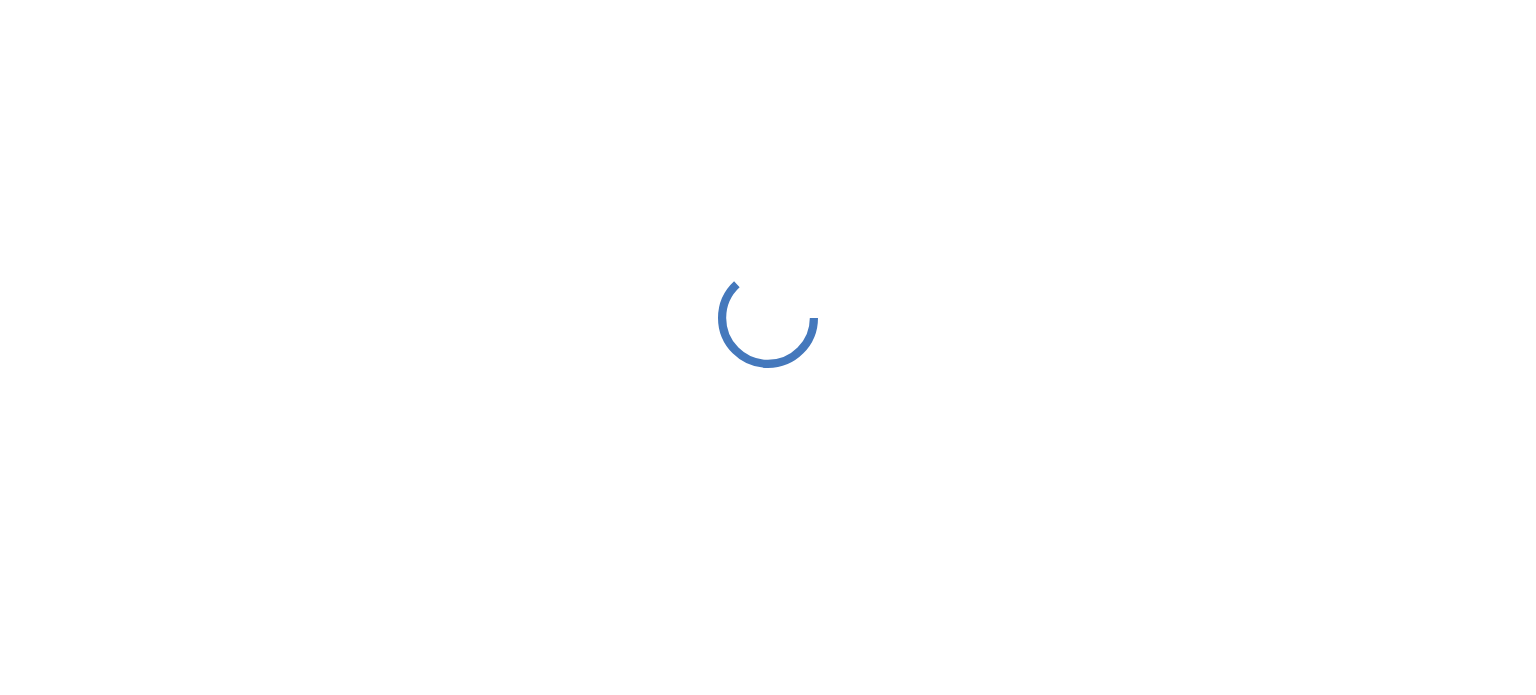 scroll, scrollTop: 0, scrollLeft: 0, axis: both 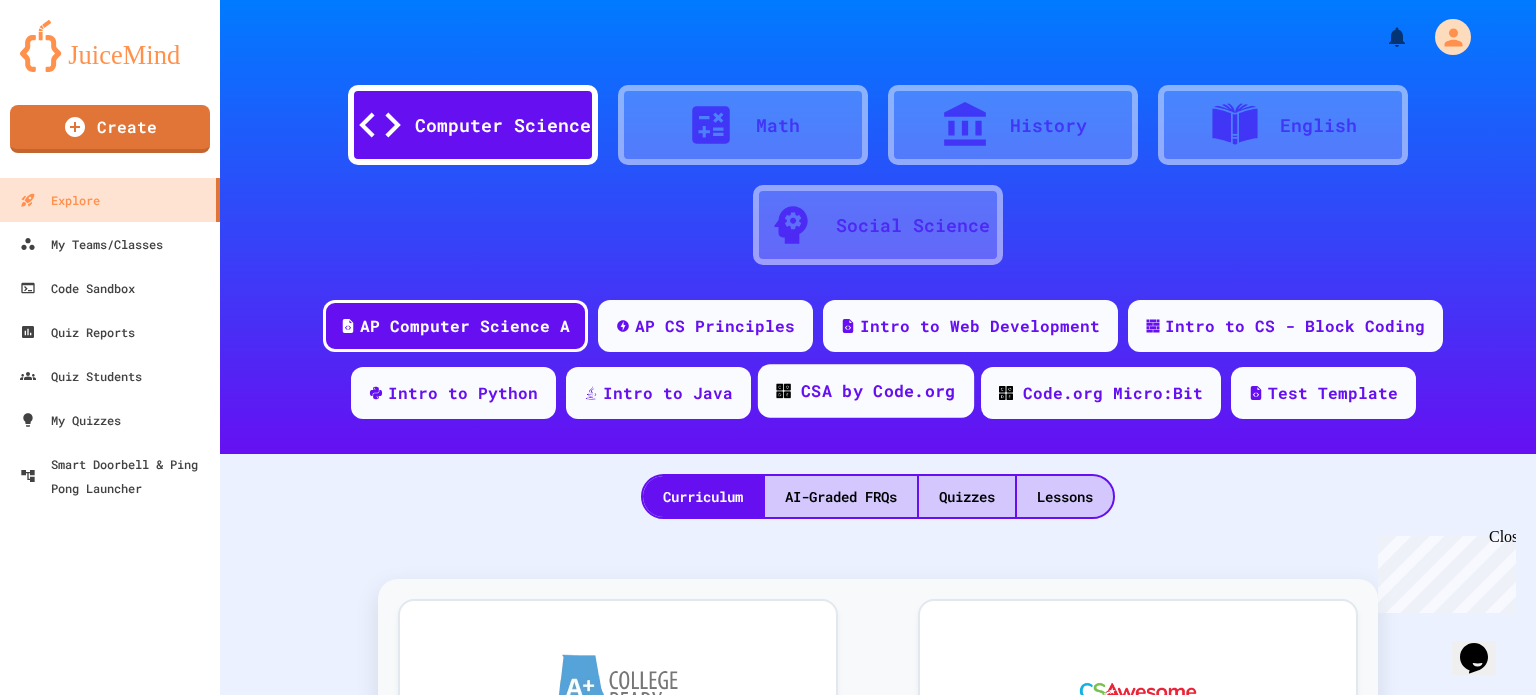 click on "CSA by Code.org" at bounding box center (865, 391) 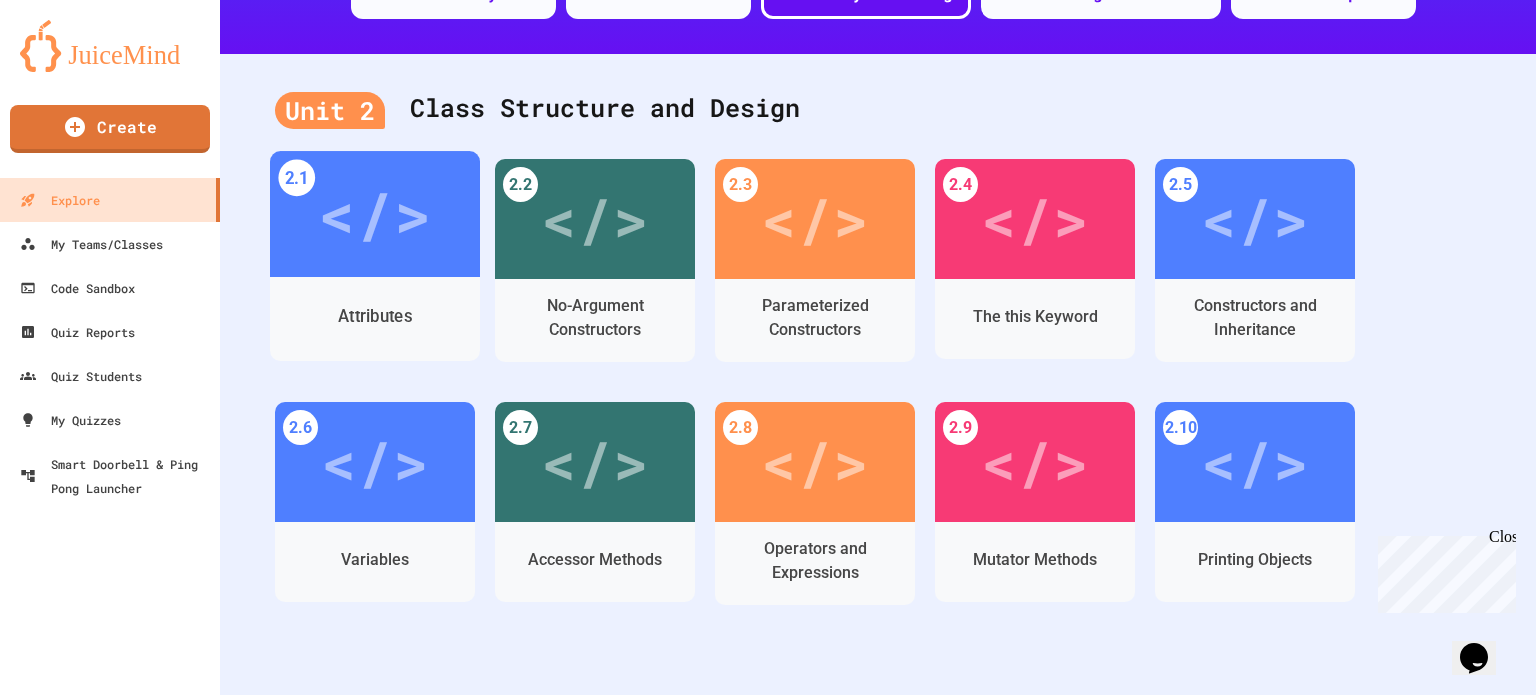 scroll, scrollTop: 0, scrollLeft: 0, axis: both 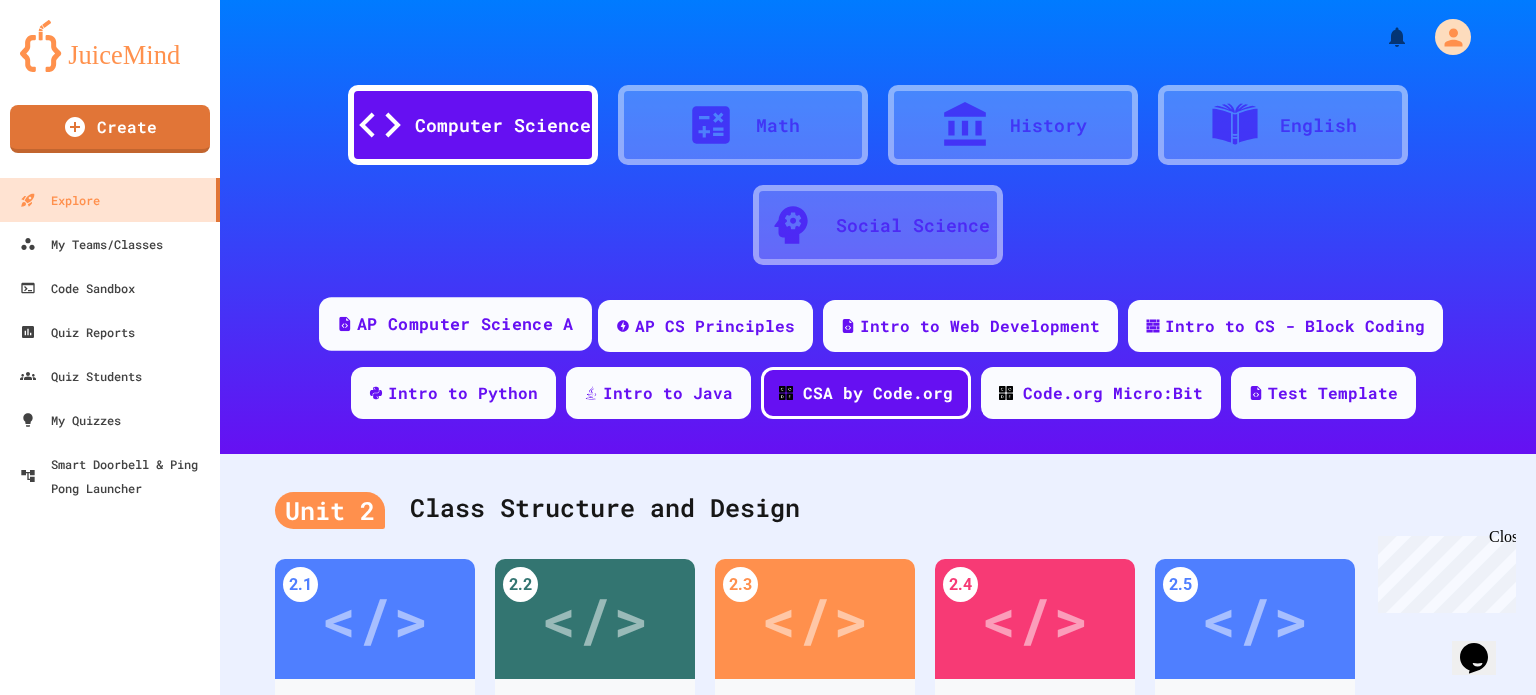 click on "AP Computer Science A" at bounding box center (465, 324) 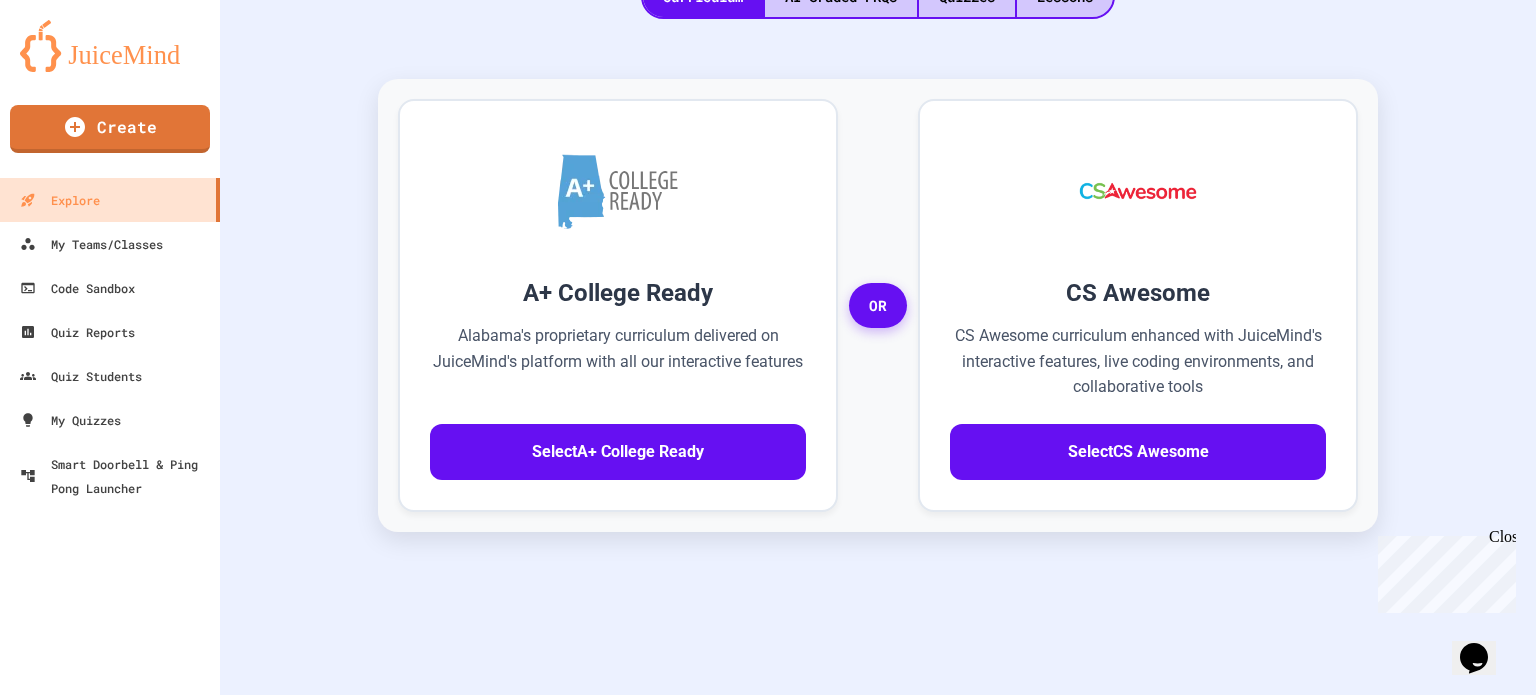 scroll, scrollTop: 100, scrollLeft: 0, axis: vertical 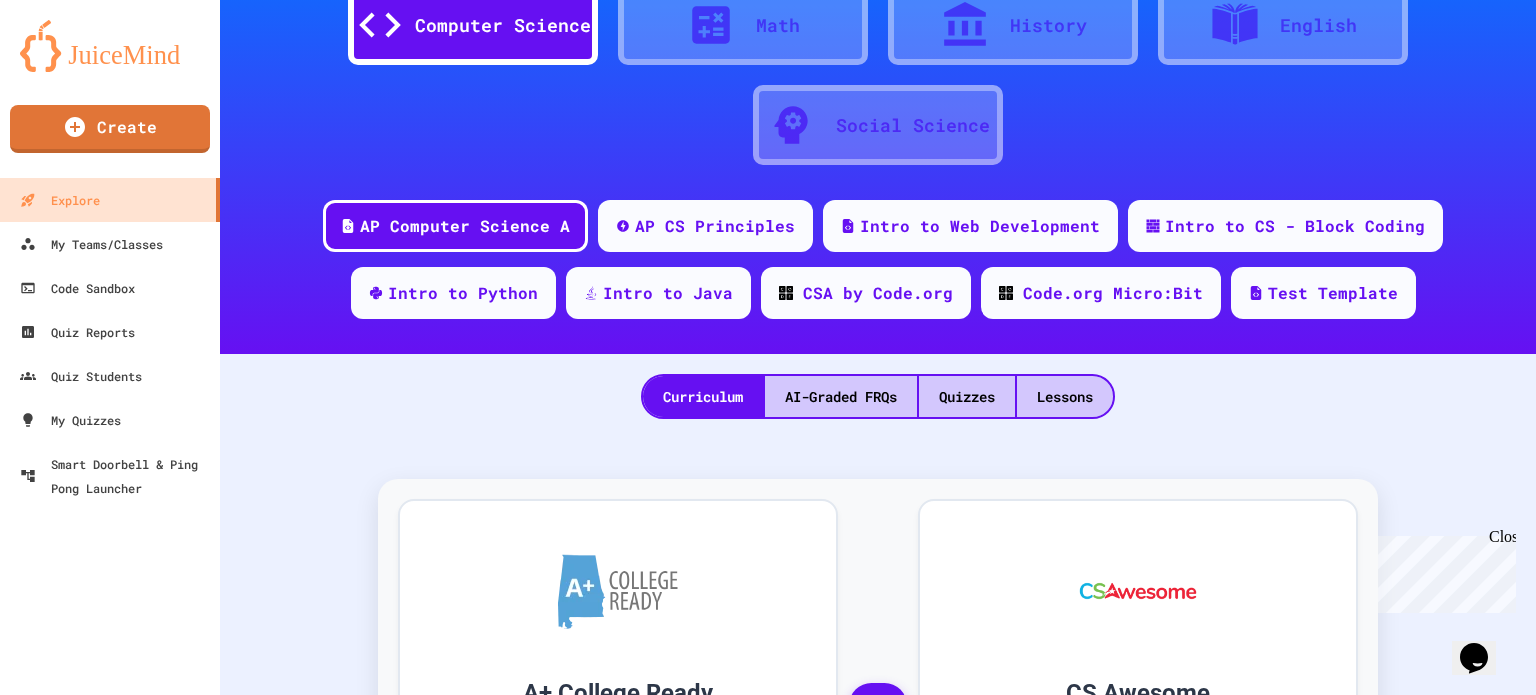 click on "Curriculum AI-Graded FRQs Quizzes Lessons" at bounding box center [878, 386] 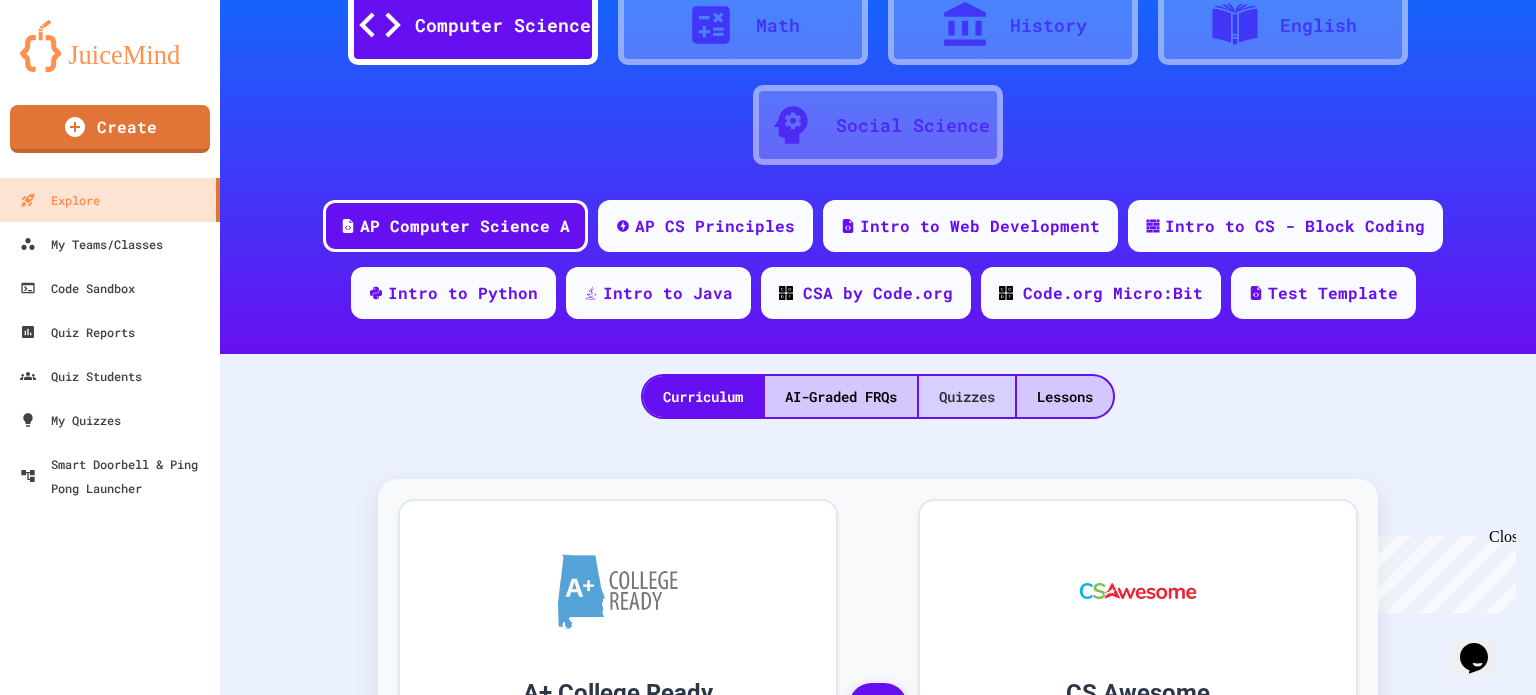 click on "Quizzes" at bounding box center (967, 396) 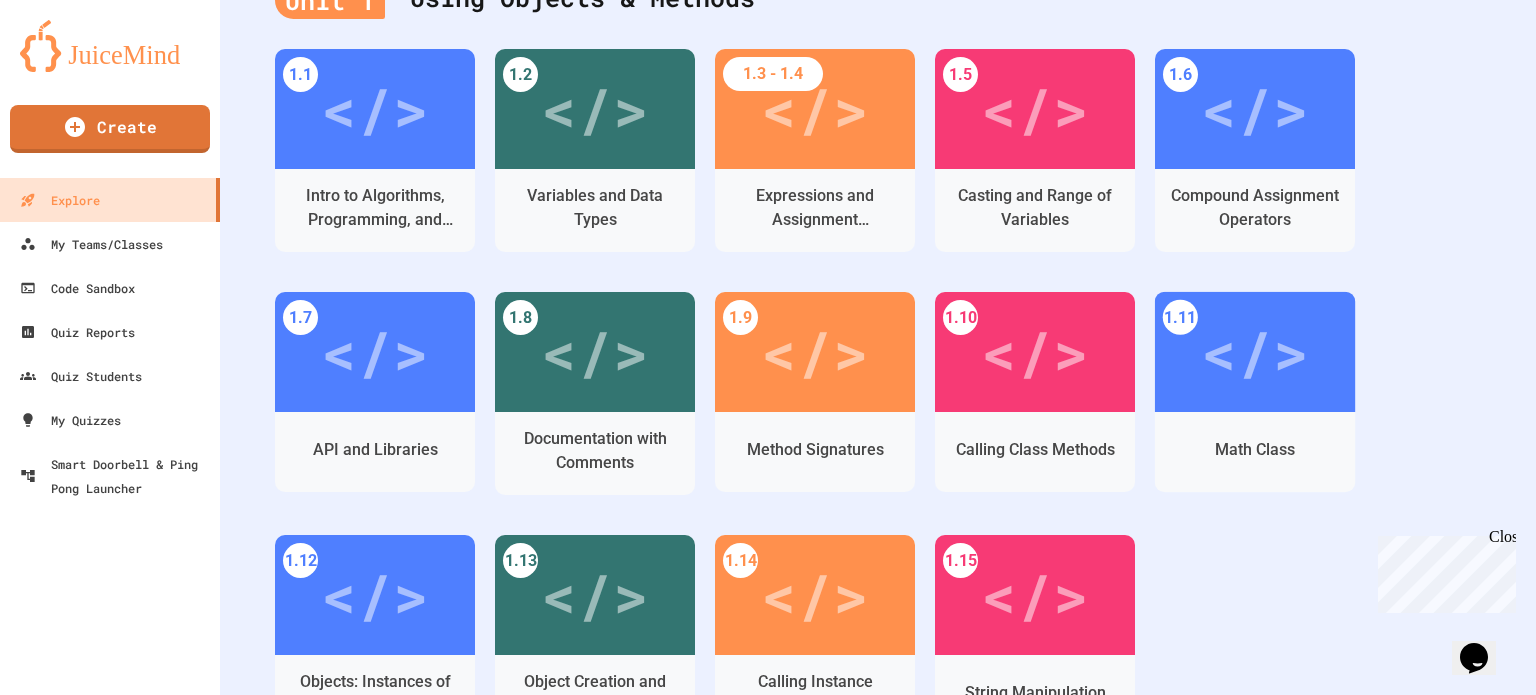 scroll, scrollTop: 0, scrollLeft: 0, axis: both 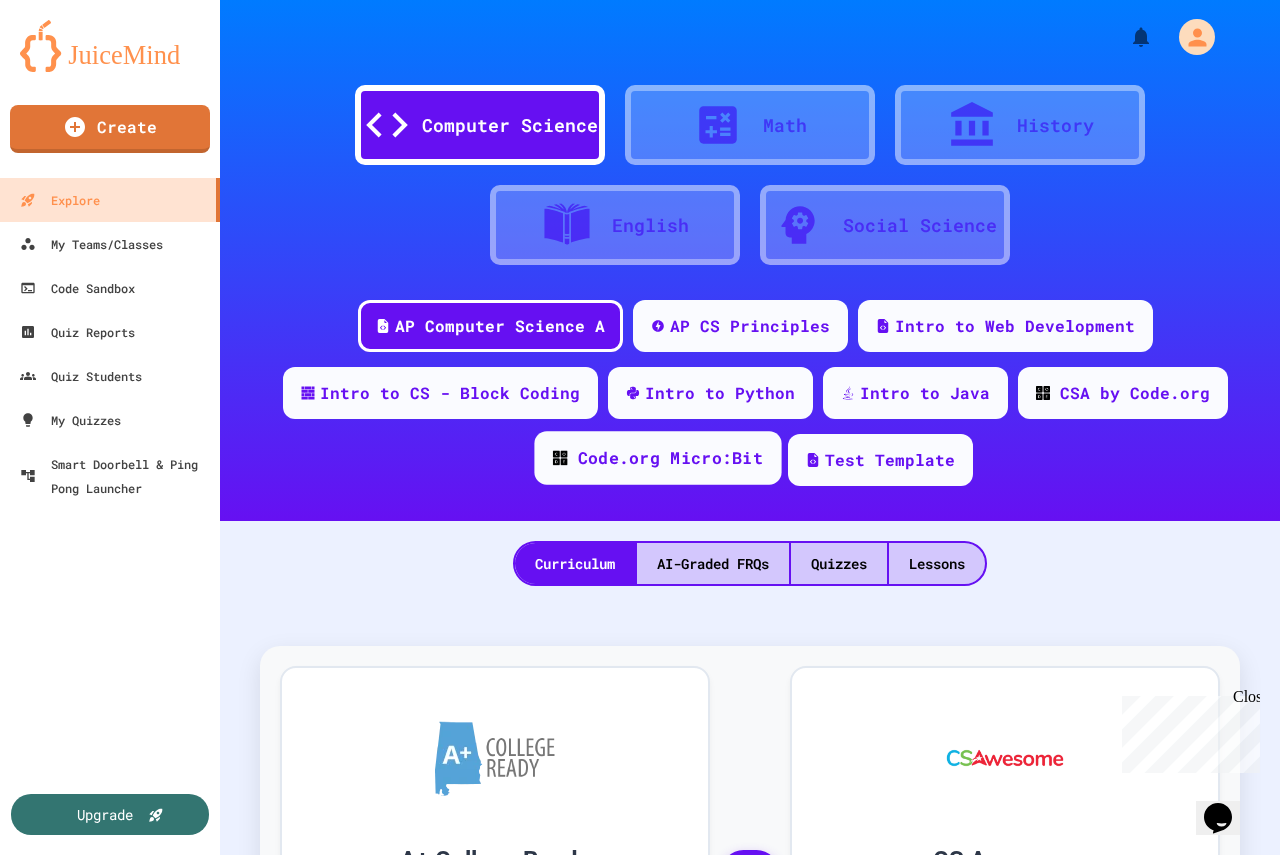 click on "Code.org Micro:Bit" at bounding box center (657, 458) 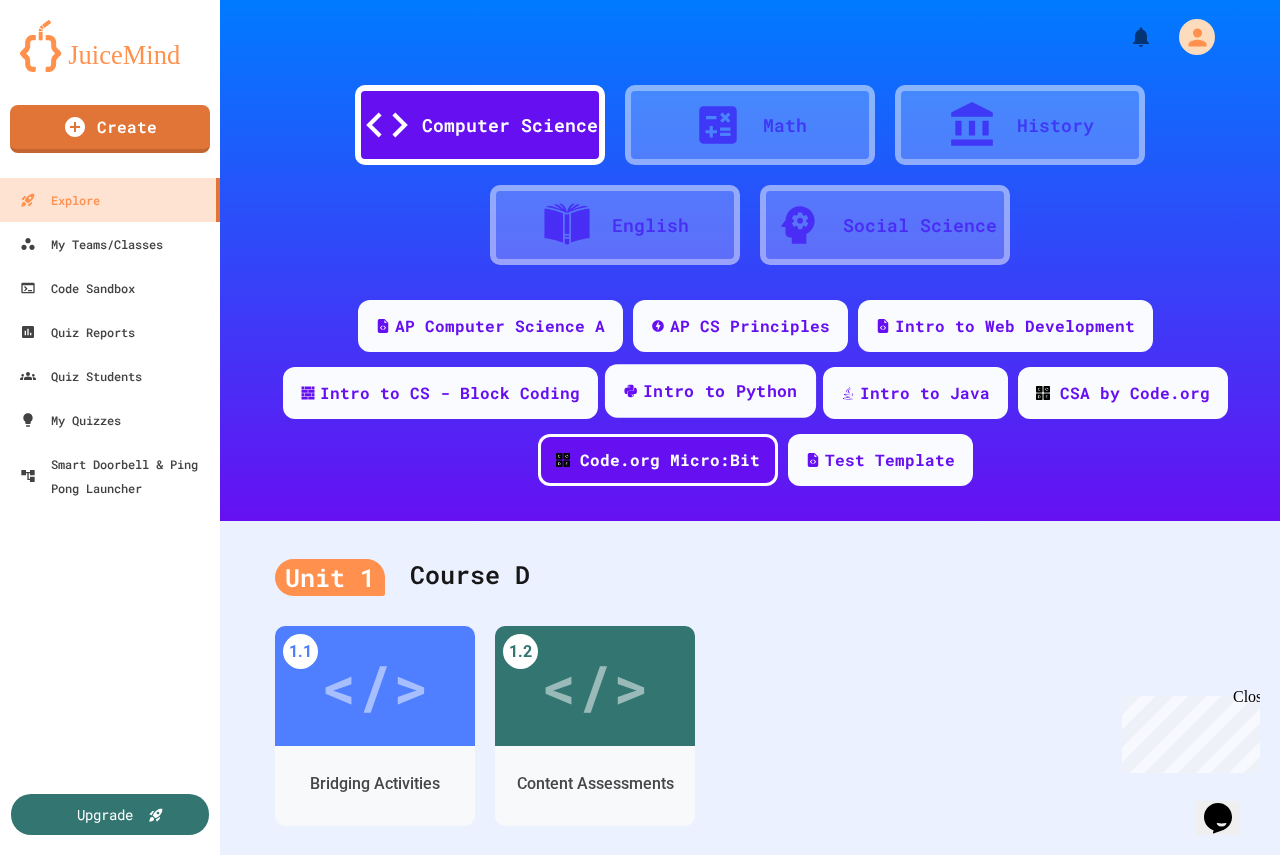click on "Intro to Python" at bounding box center [720, 391] 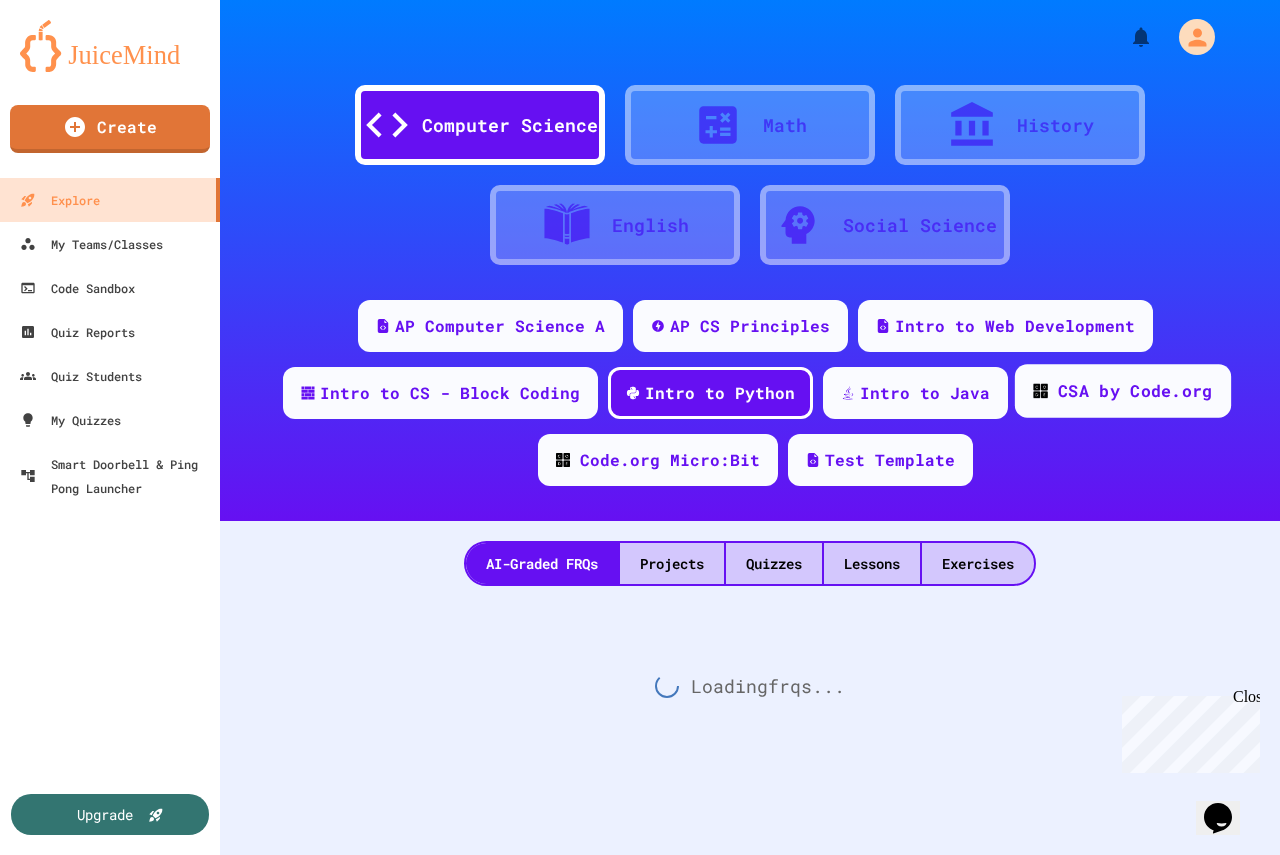 click on "CSA by Code.org" at bounding box center (1135, 391) 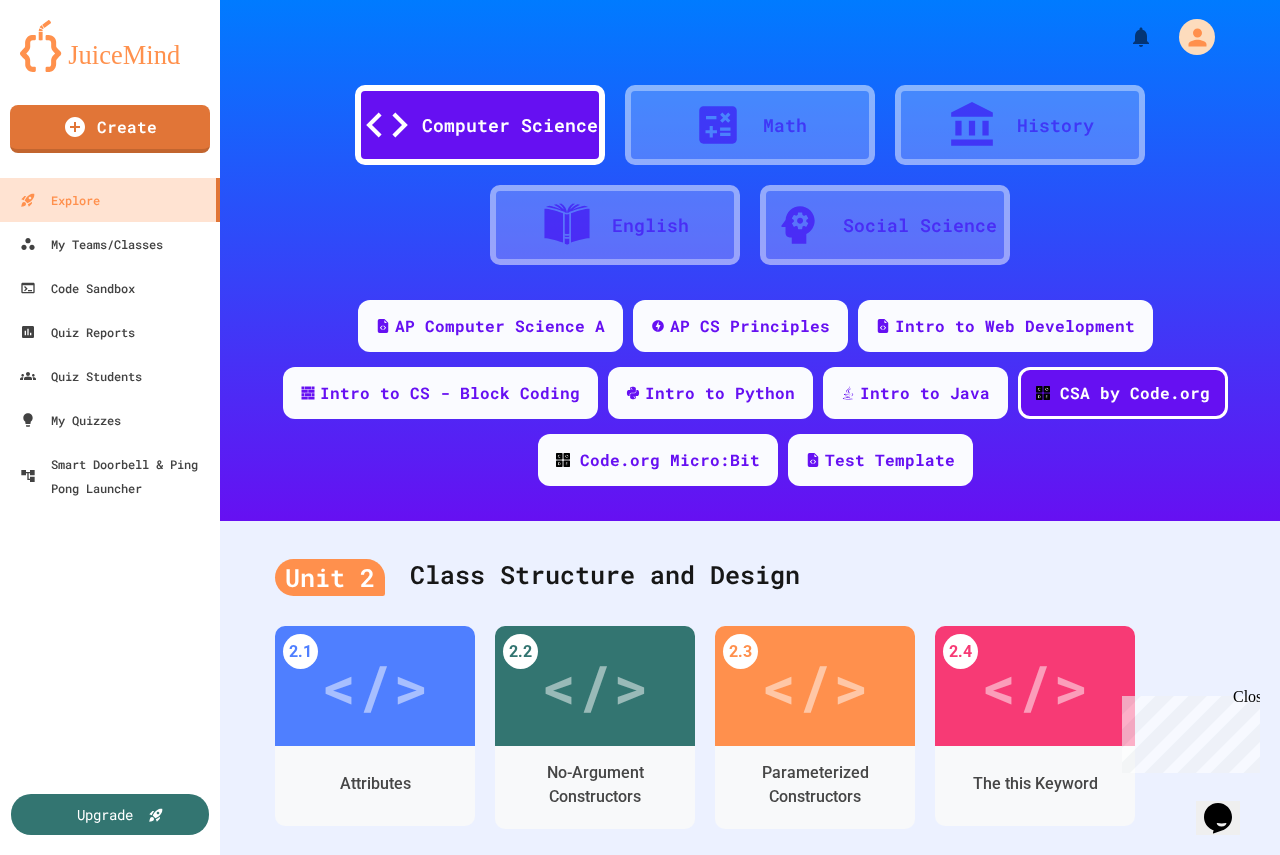 scroll, scrollTop: 300, scrollLeft: 0, axis: vertical 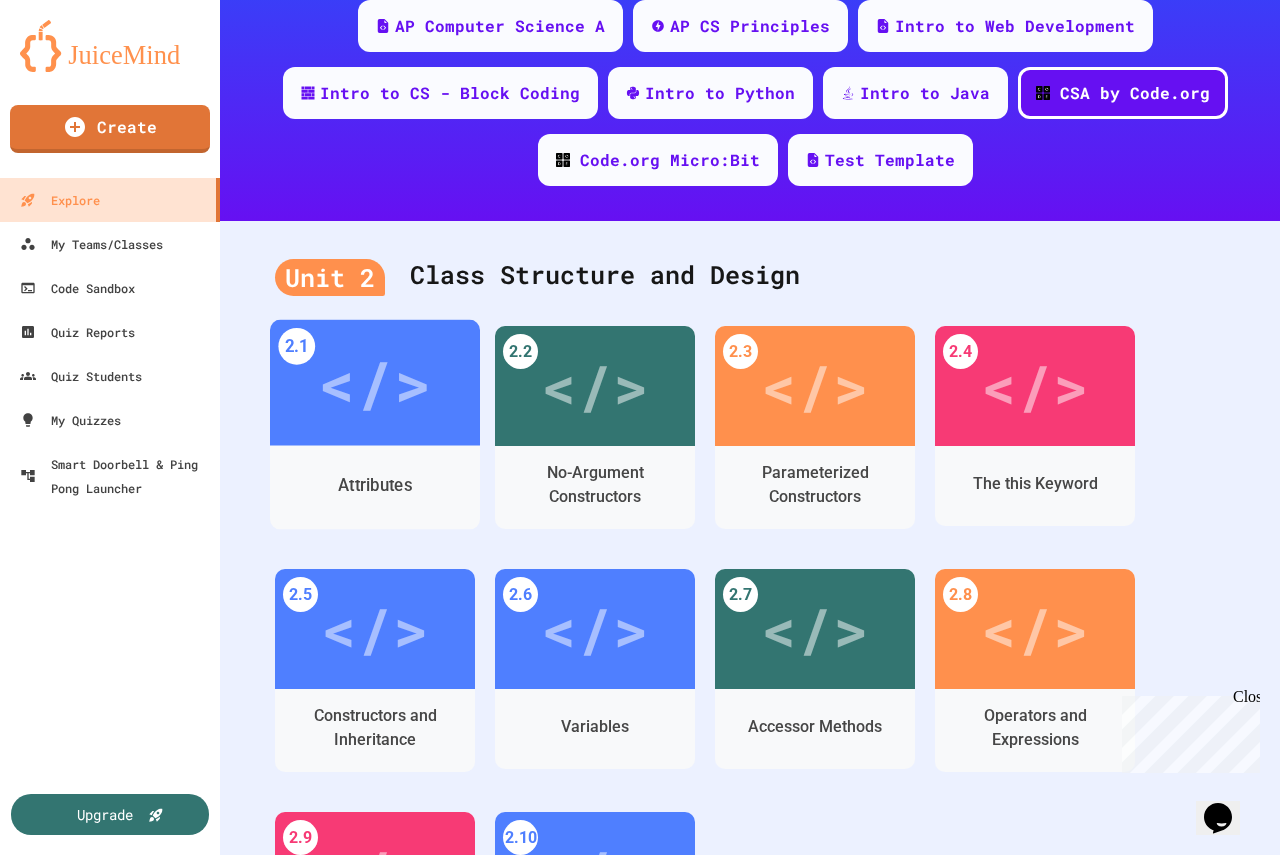 click on "</>" at bounding box center (375, 383) 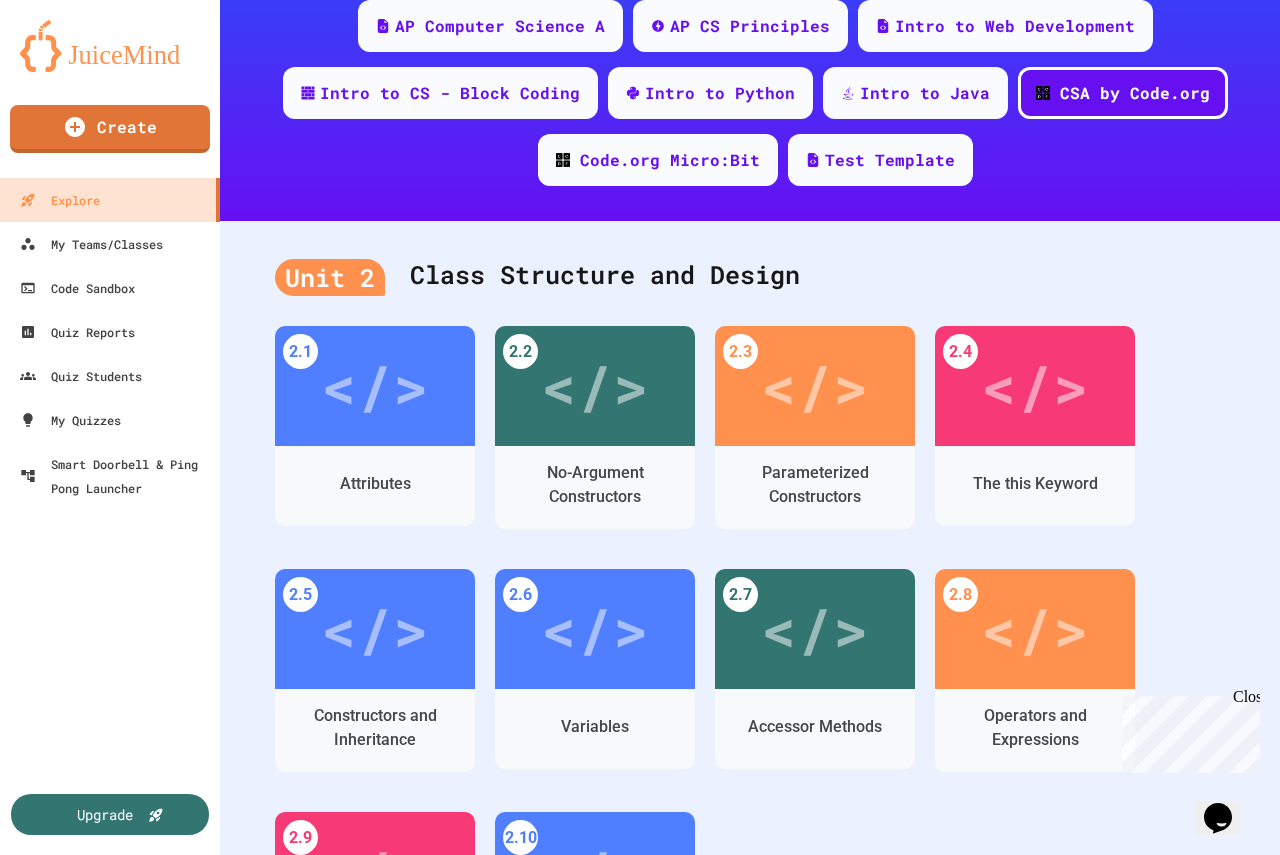click on "</>" at bounding box center (629, 1041) 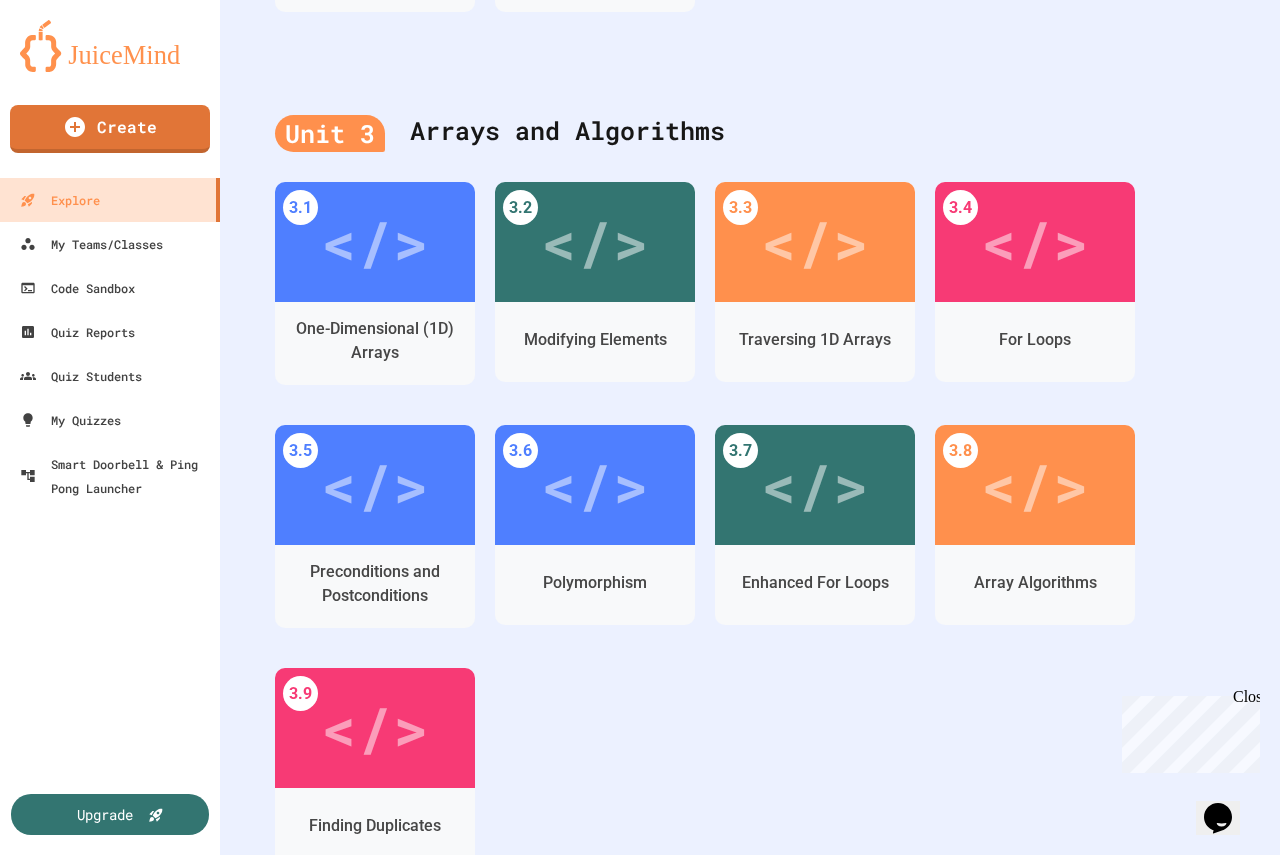 scroll, scrollTop: 1400, scrollLeft: 0, axis: vertical 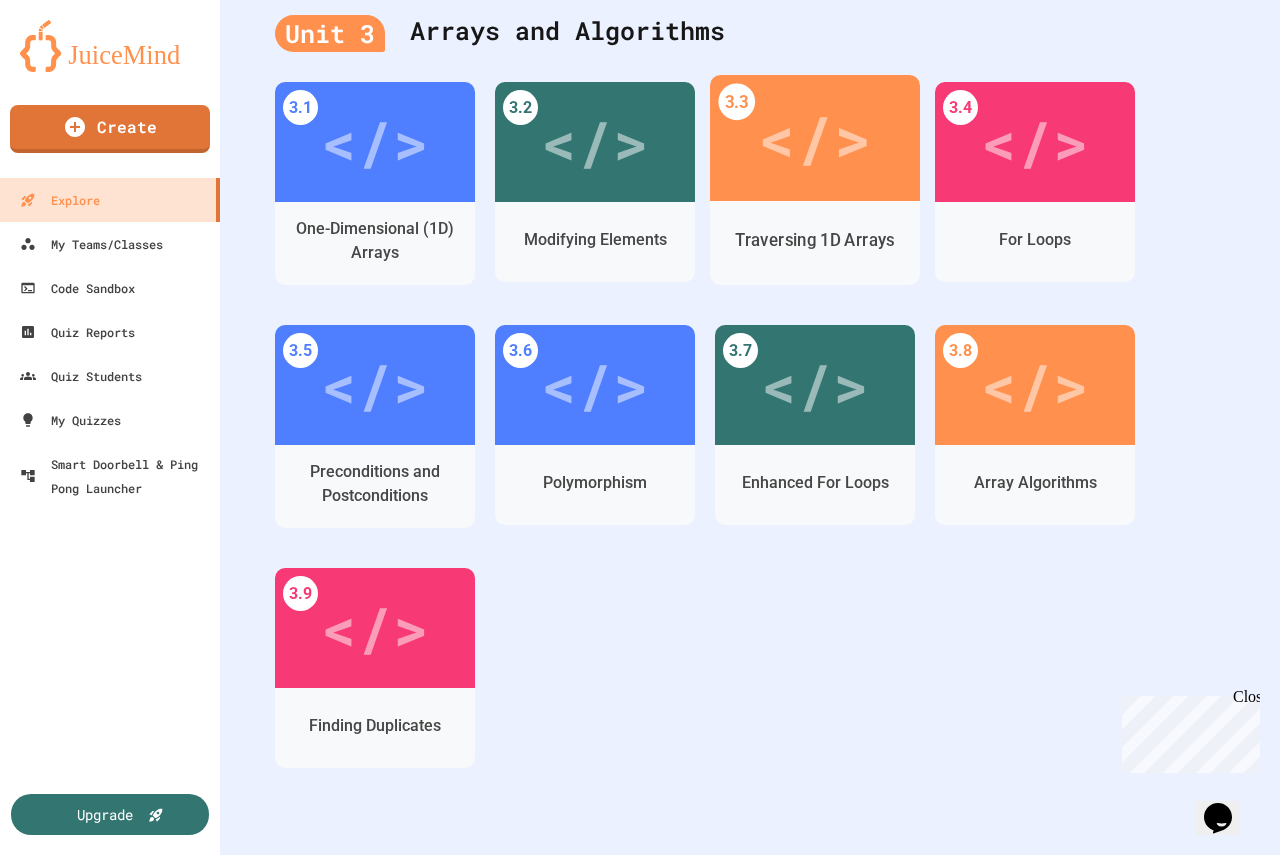 click on "</>" at bounding box center [814, 138] 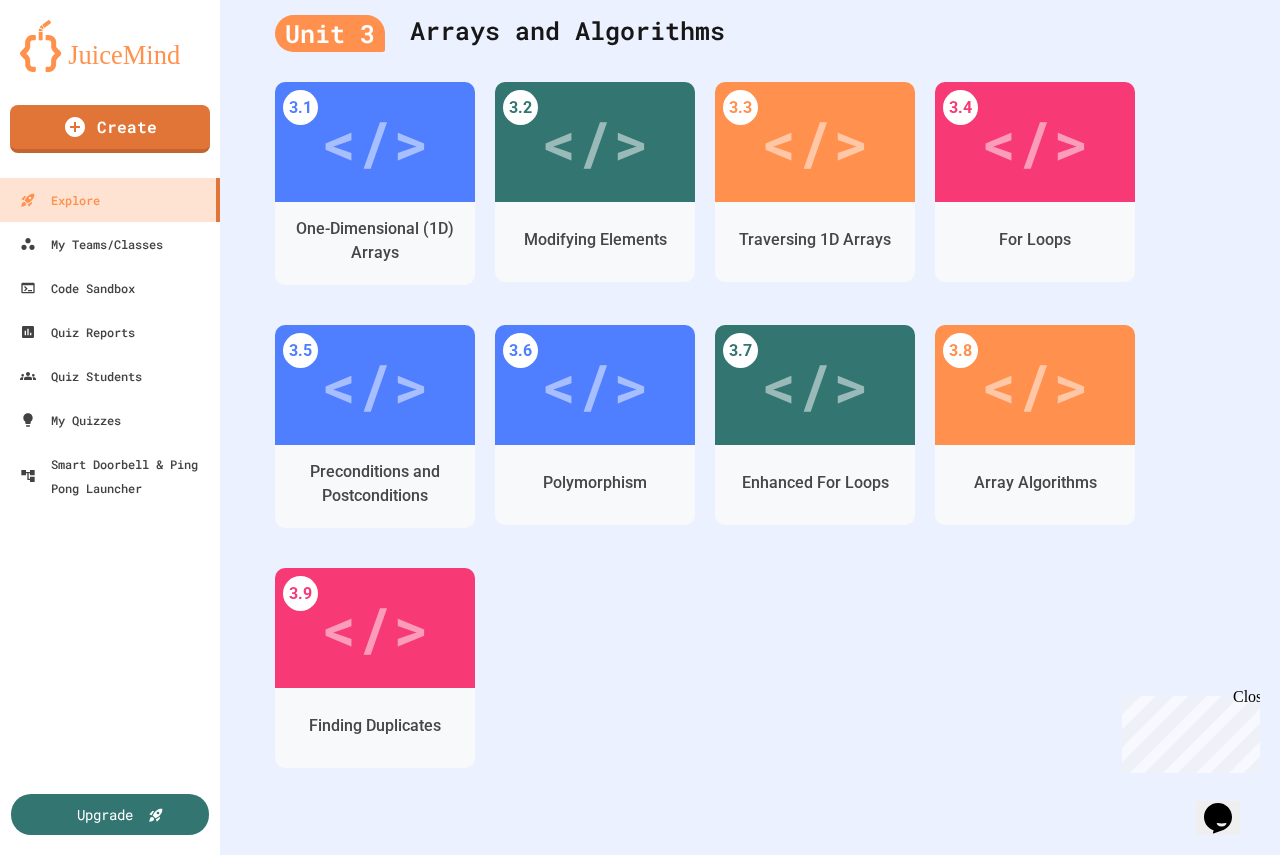 click on "</>" at bounding box center (629, 1041) 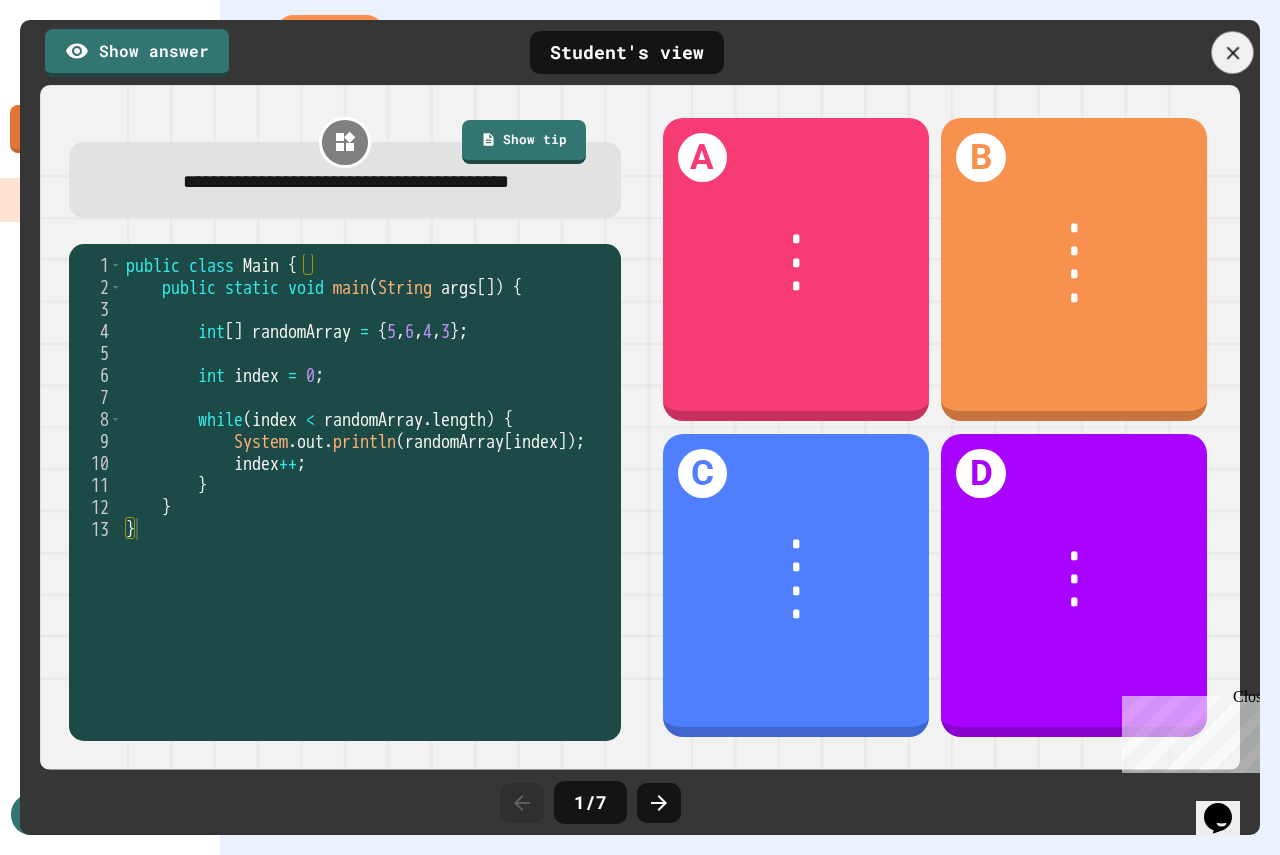 click at bounding box center [1233, 53] 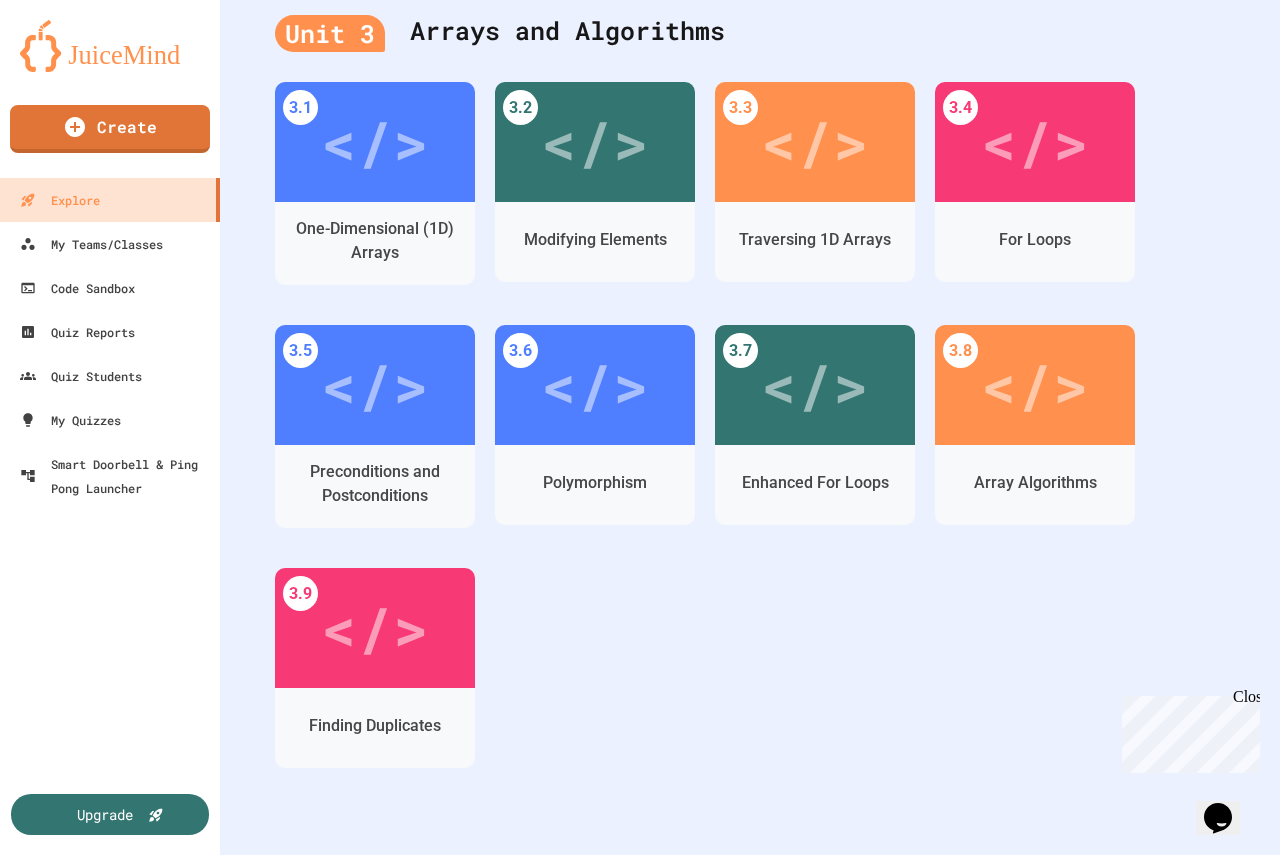 click at bounding box center [1162, 1535] 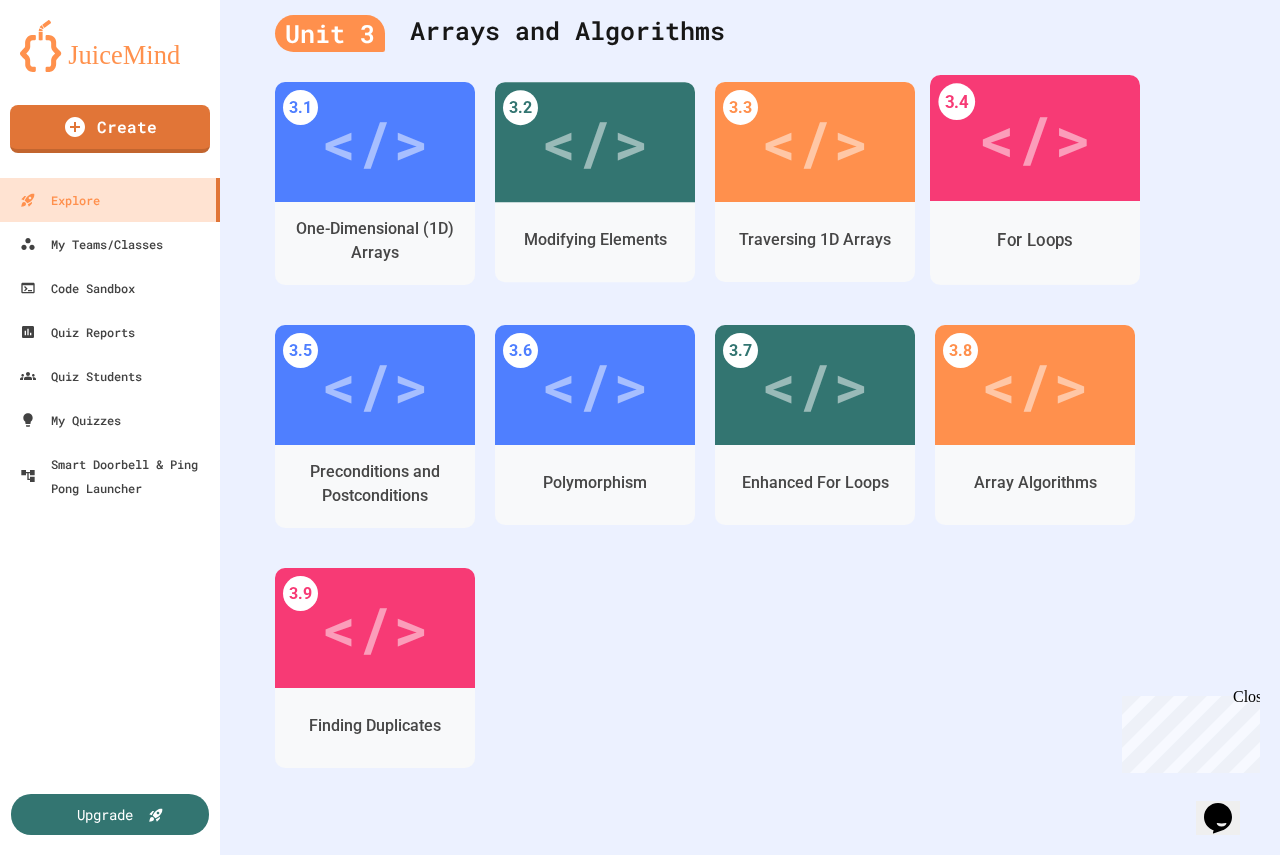 click on "</>" at bounding box center (1034, 138) 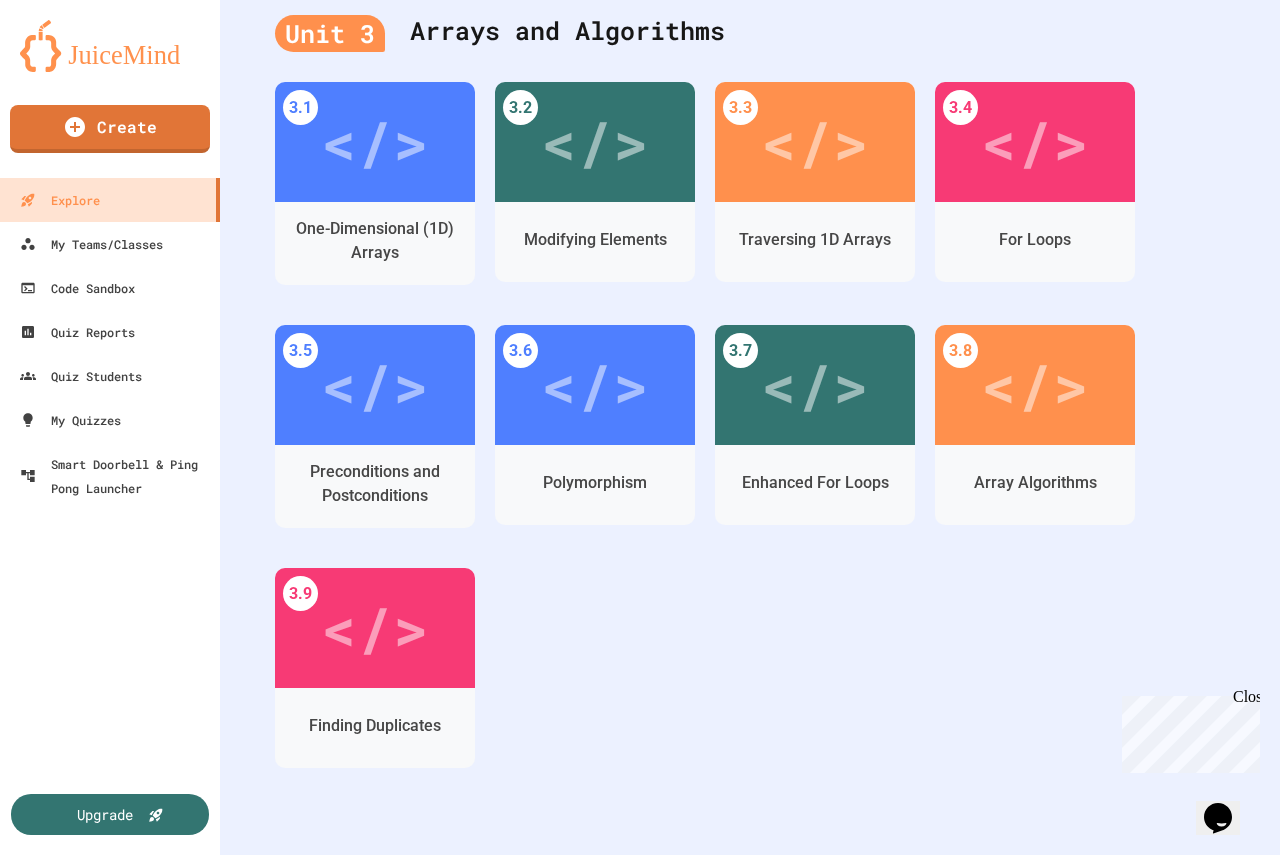 click 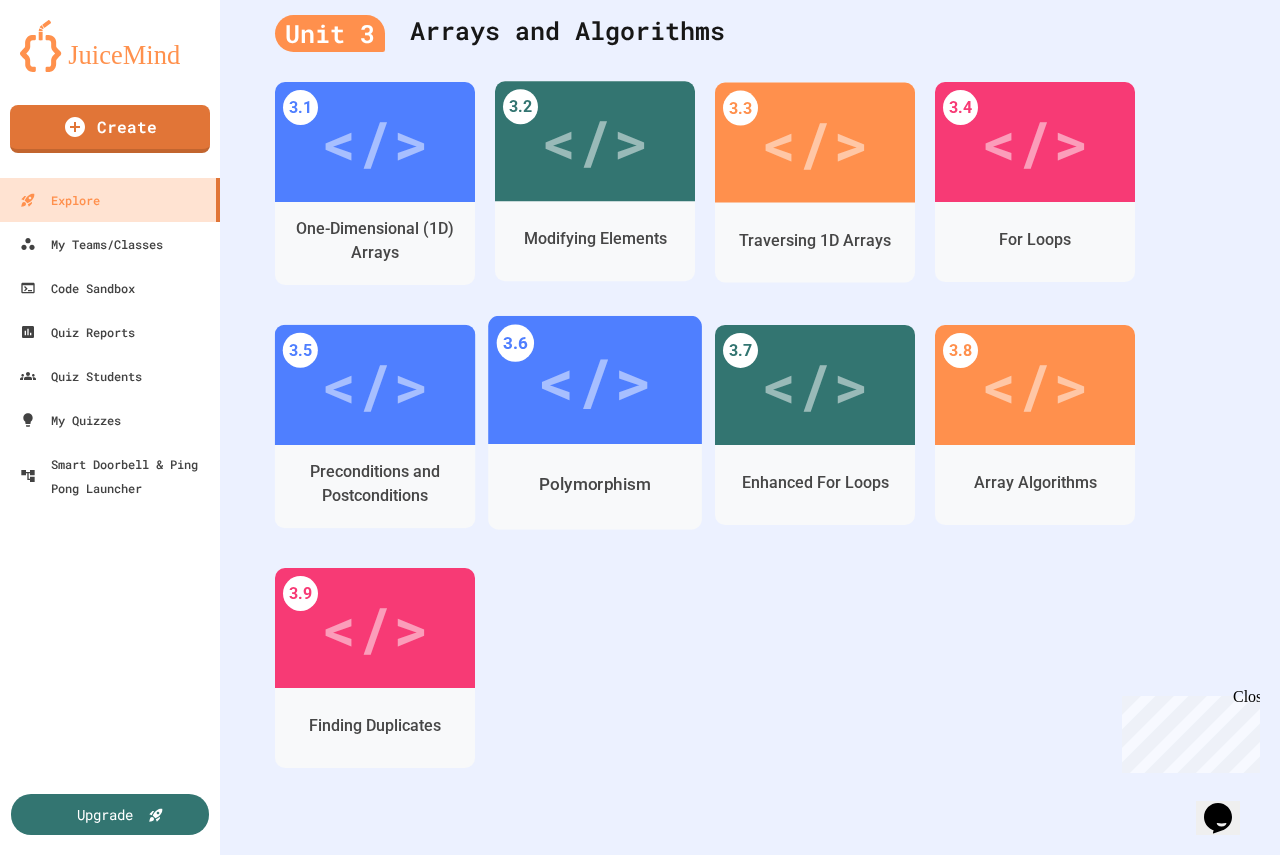 click on "</>" at bounding box center [375, 385] 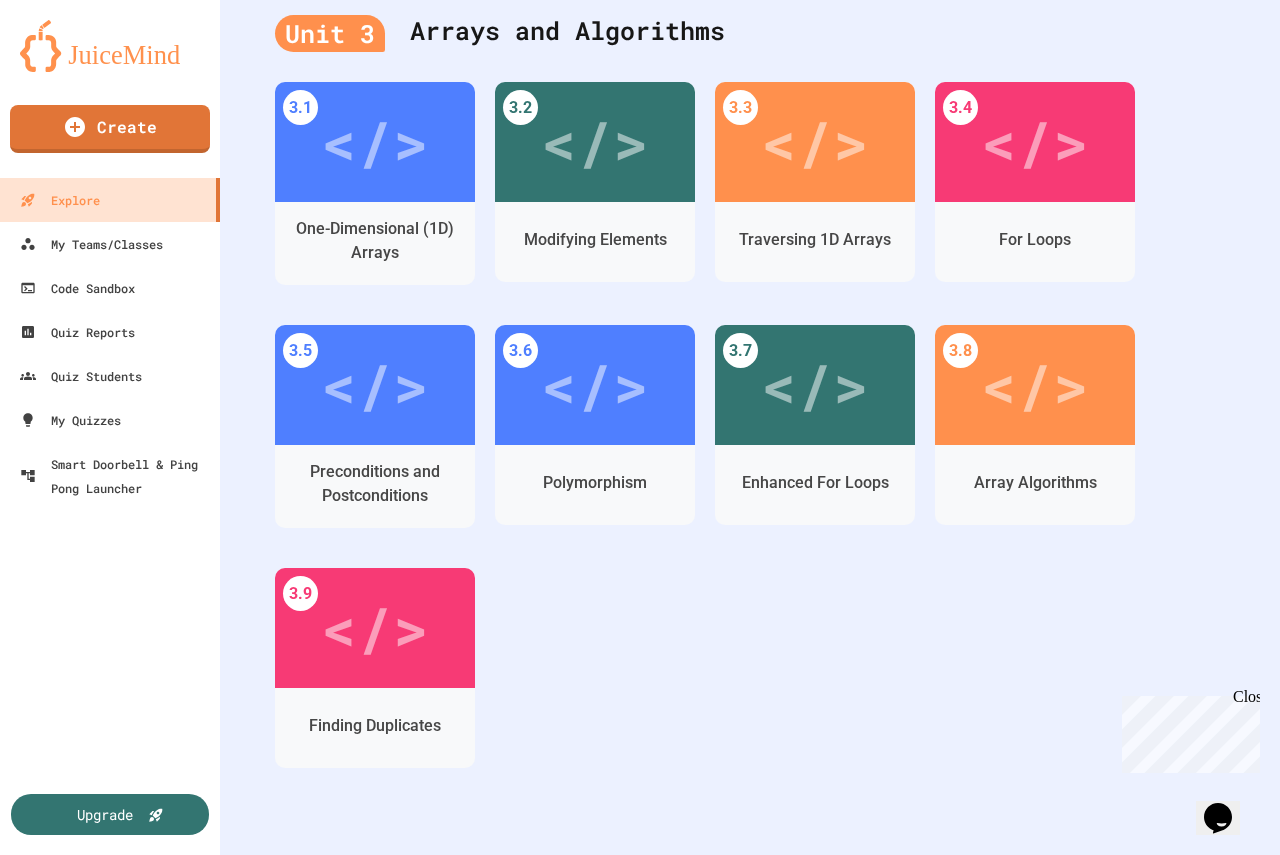click on "Preconditions and Postconditions" at bounding box center (630, 1144) 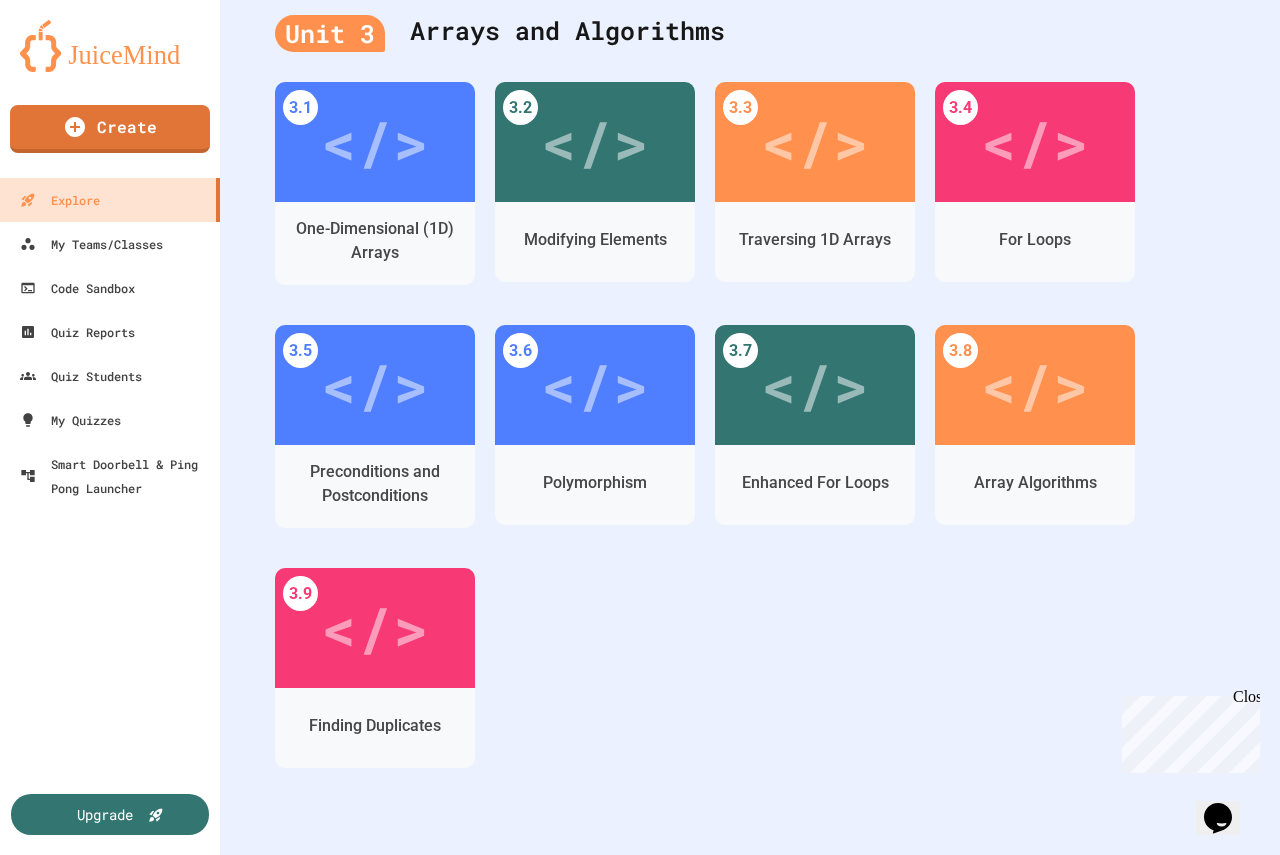 scroll, scrollTop: 5, scrollLeft: 0, axis: vertical 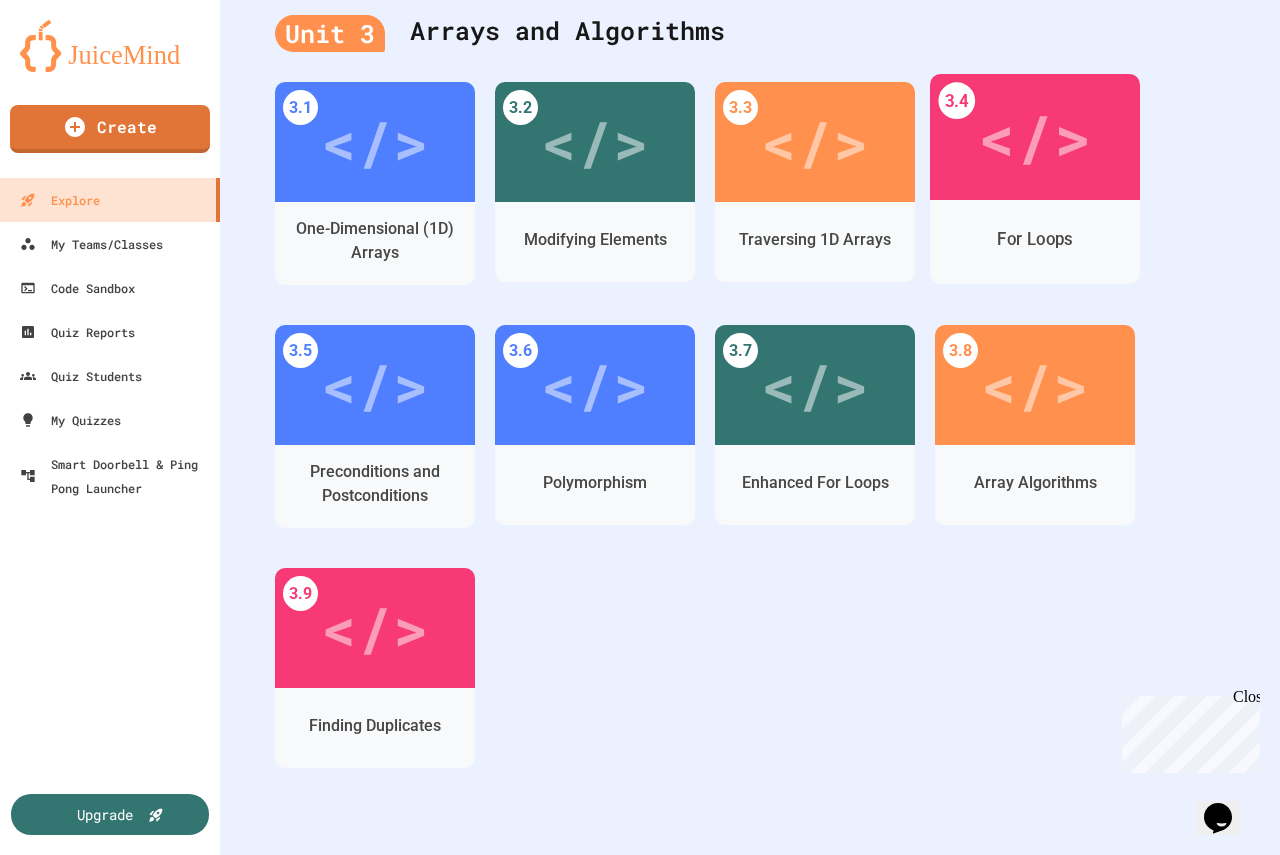 click on "</>" at bounding box center (1034, 137) 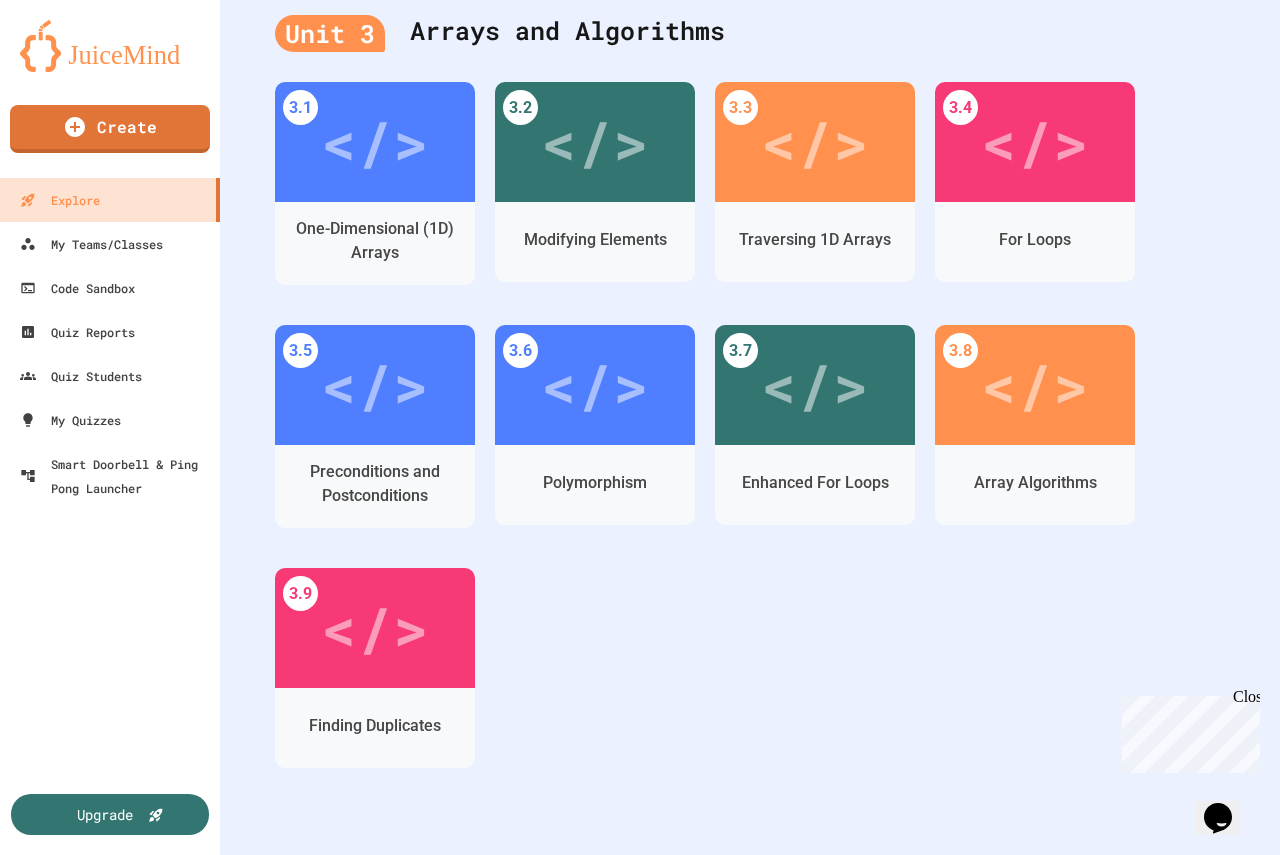 click on "</>" at bounding box center [630, 1041] 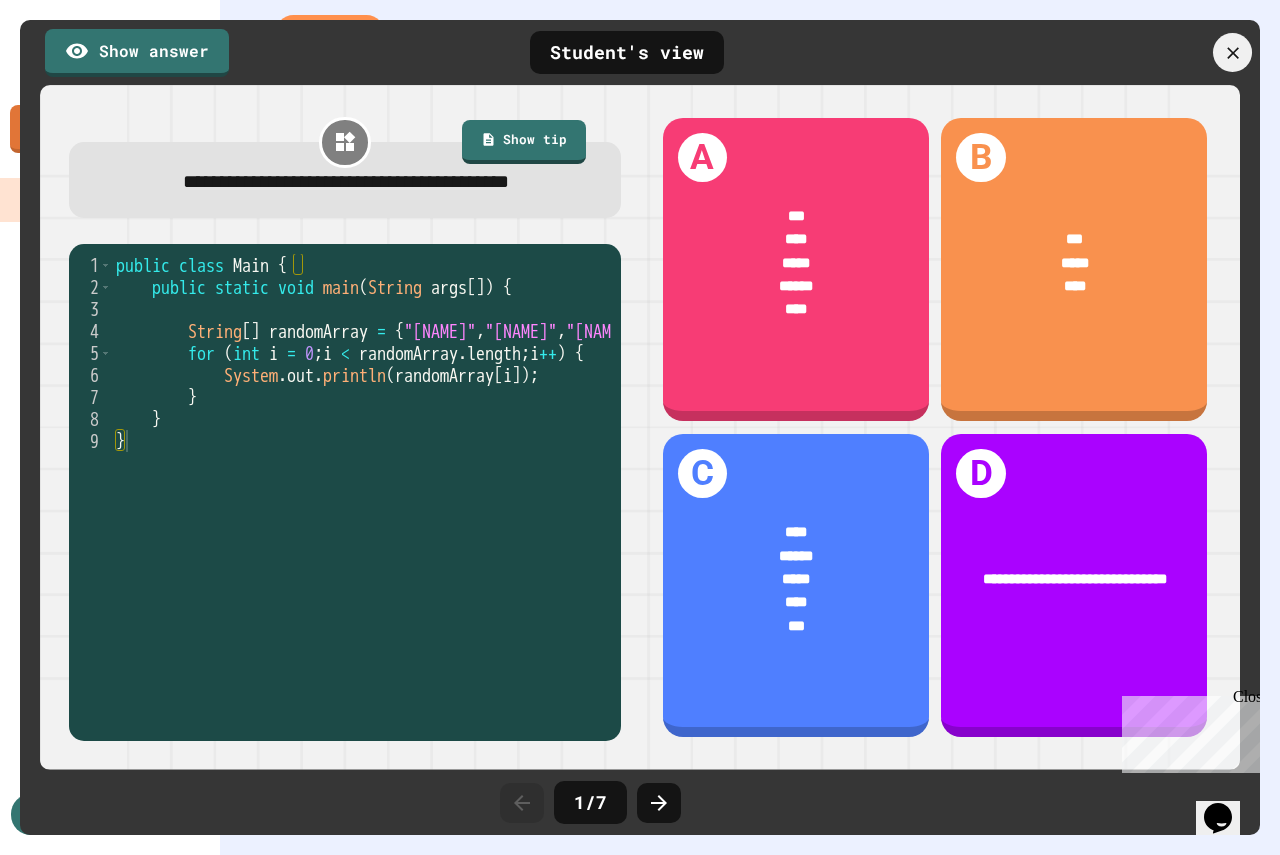 click 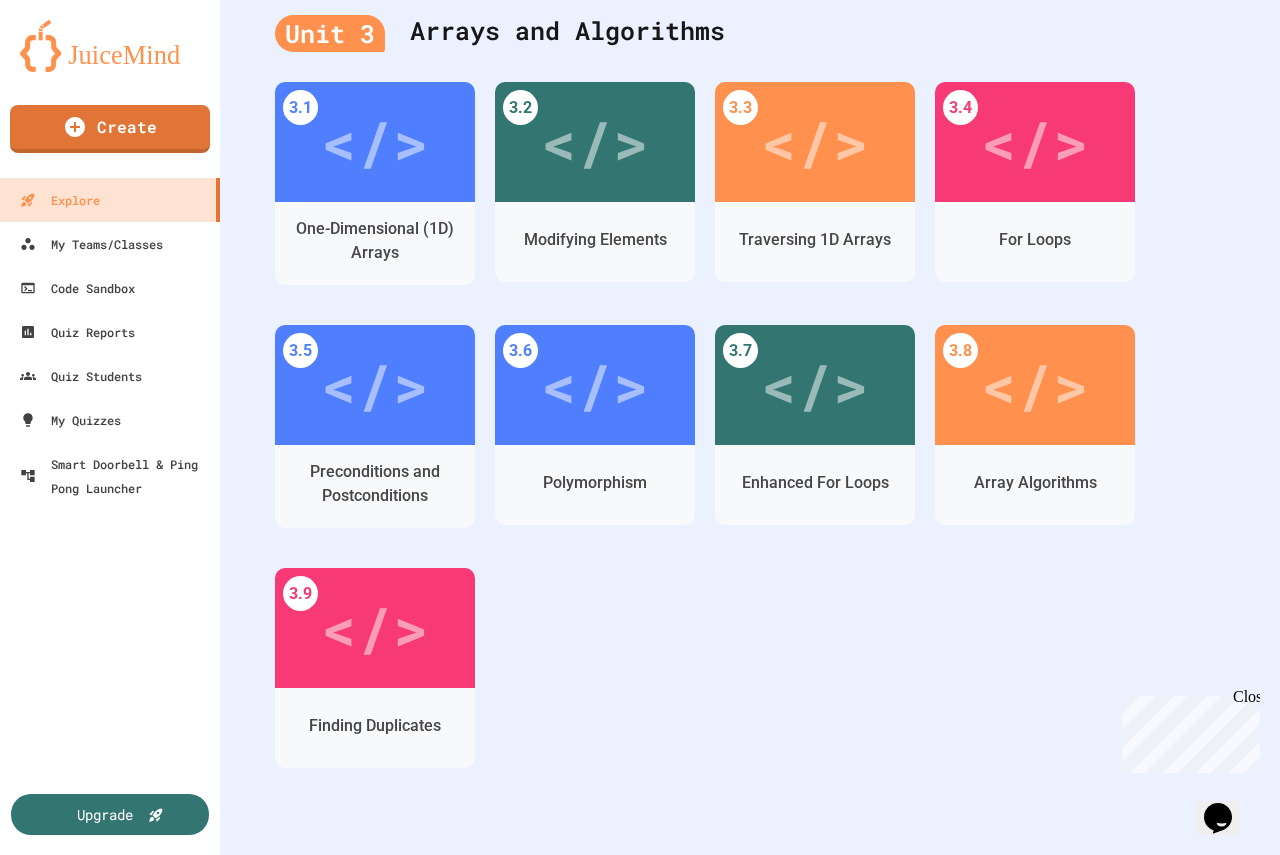click on "Multiple Choice" at bounding box center (783, 1646) 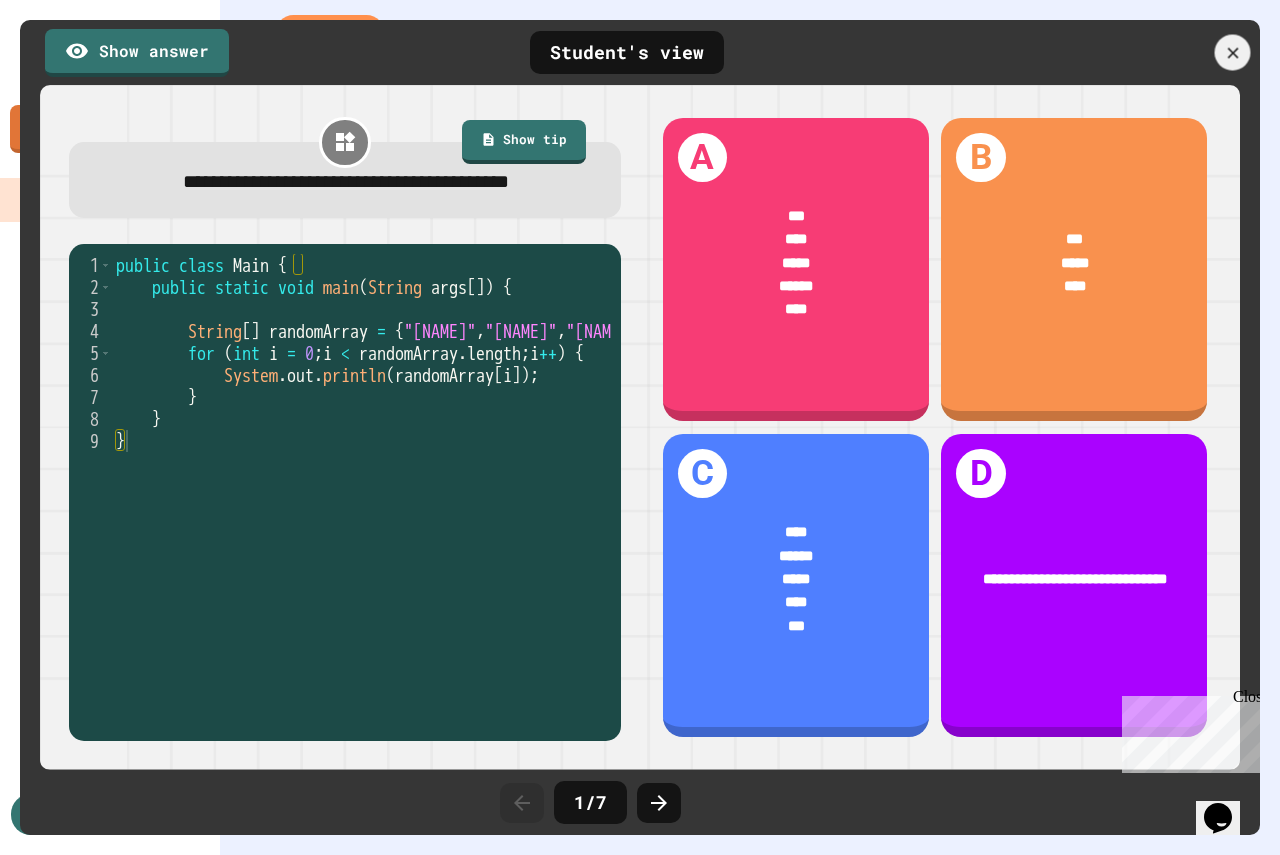 click at bounding box center [20, 428] 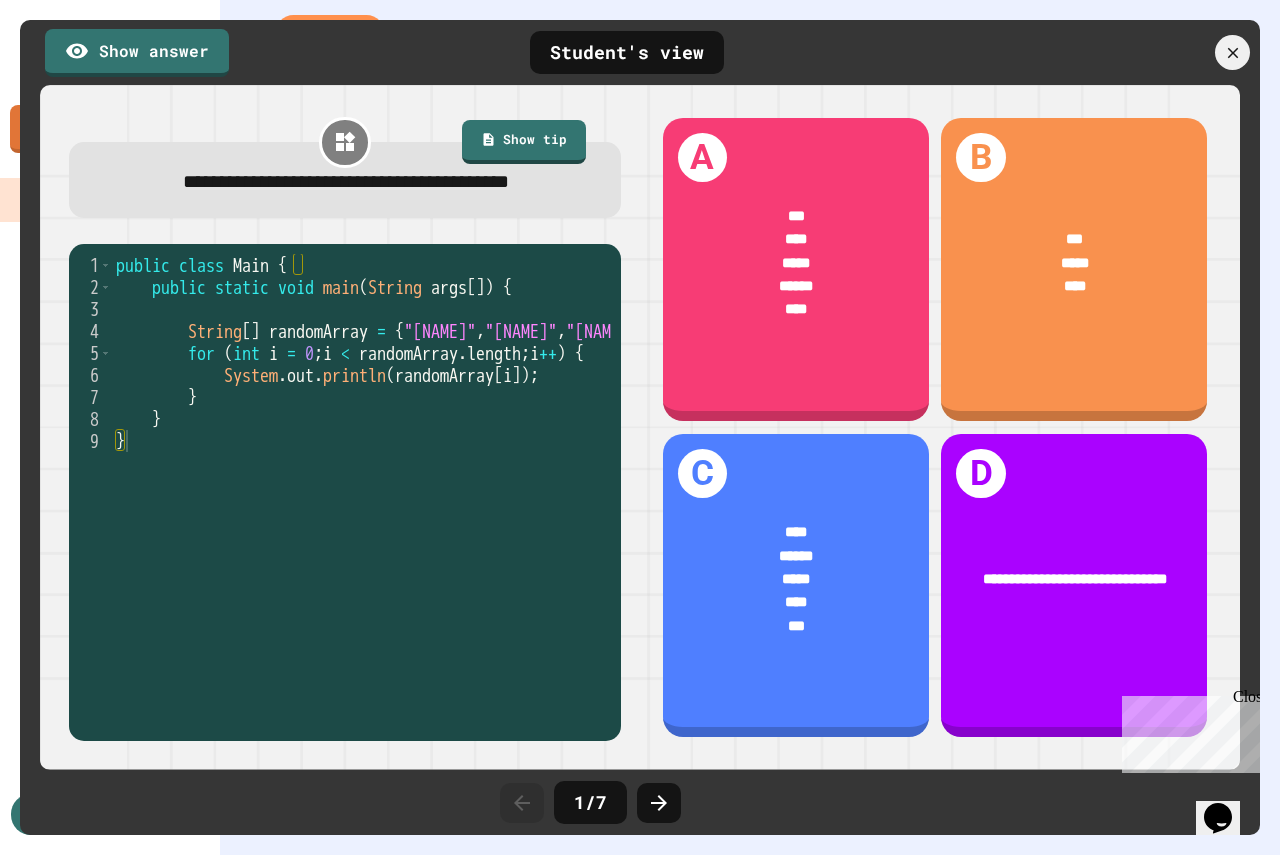 click at bounding box center (1150, 52) 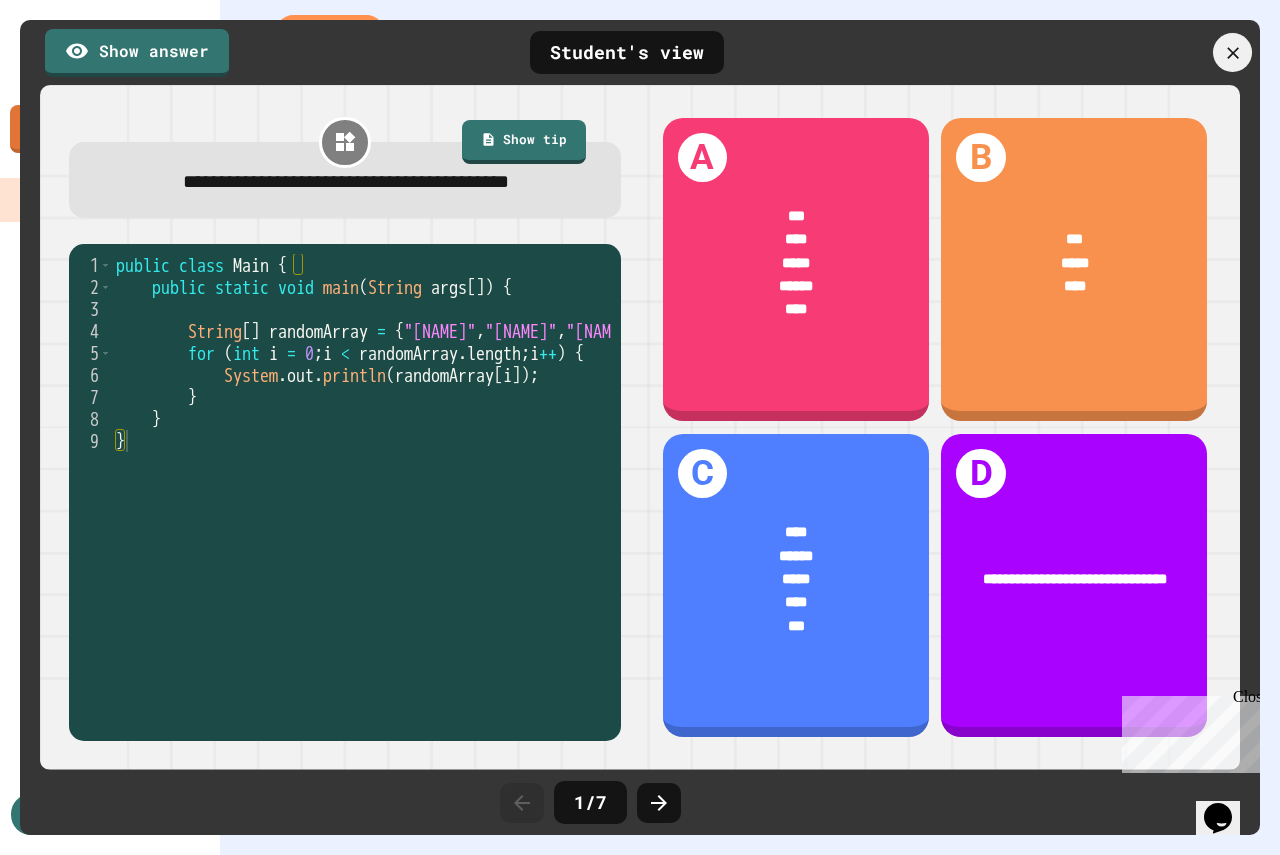 click 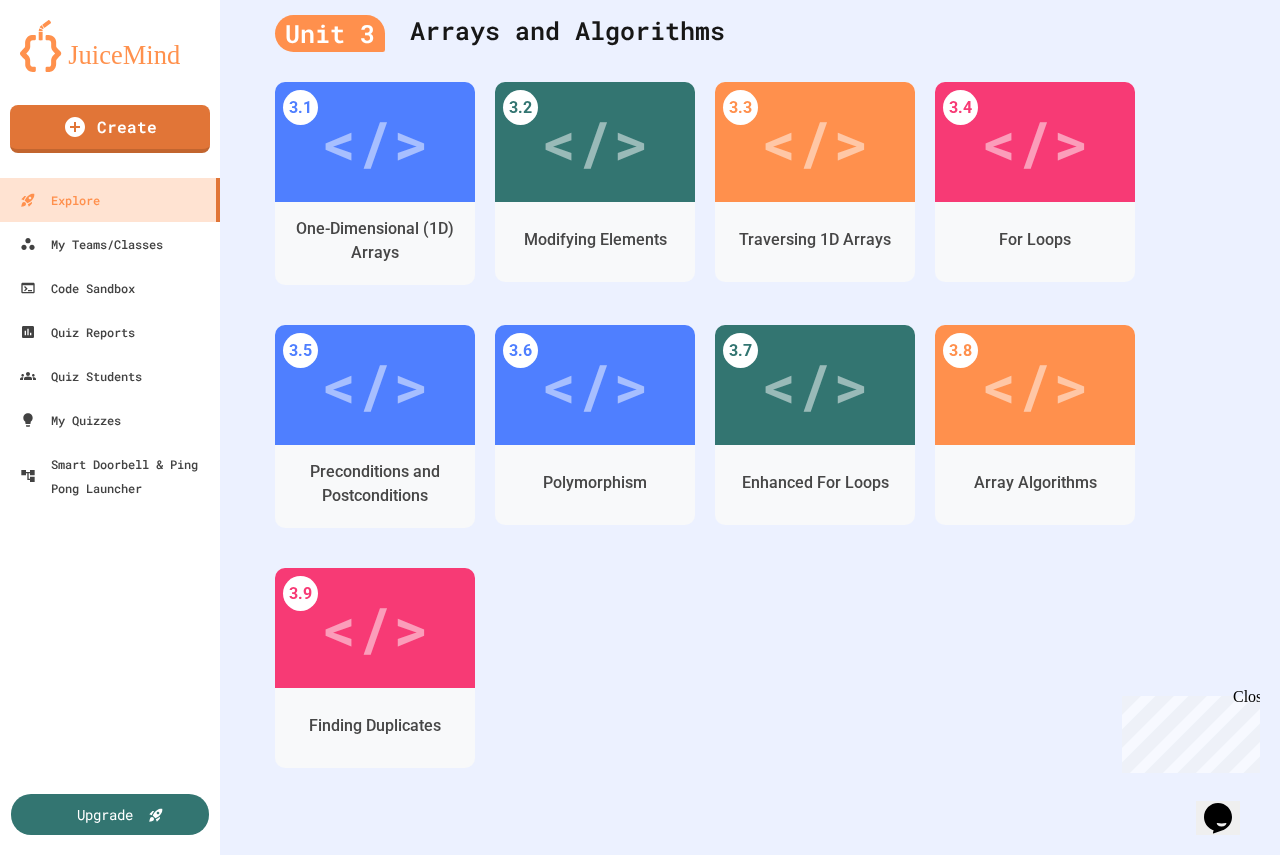 click at bounding box center [692, 1535] 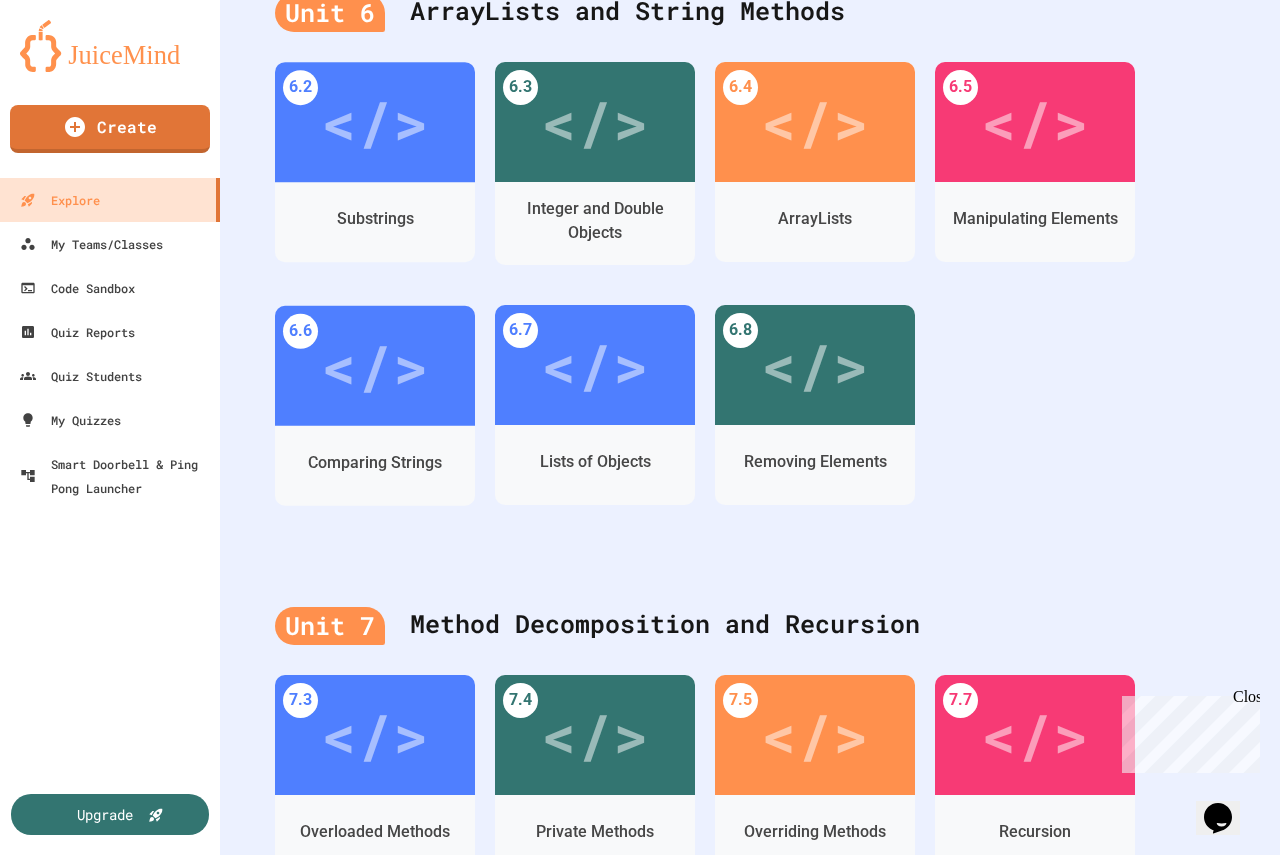 scroll, scrollTop: 3606, scrollLeft: 0, axis: vertical 